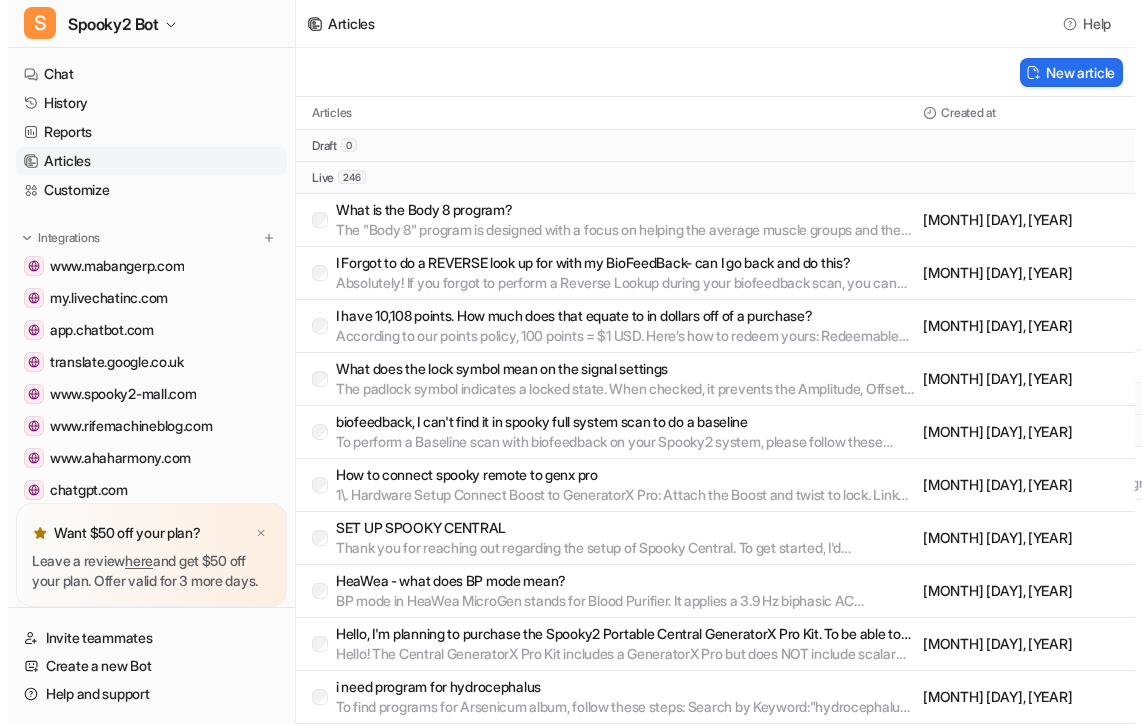 scroll, scrollTop: 0, scrollLeft: 0, axis: both 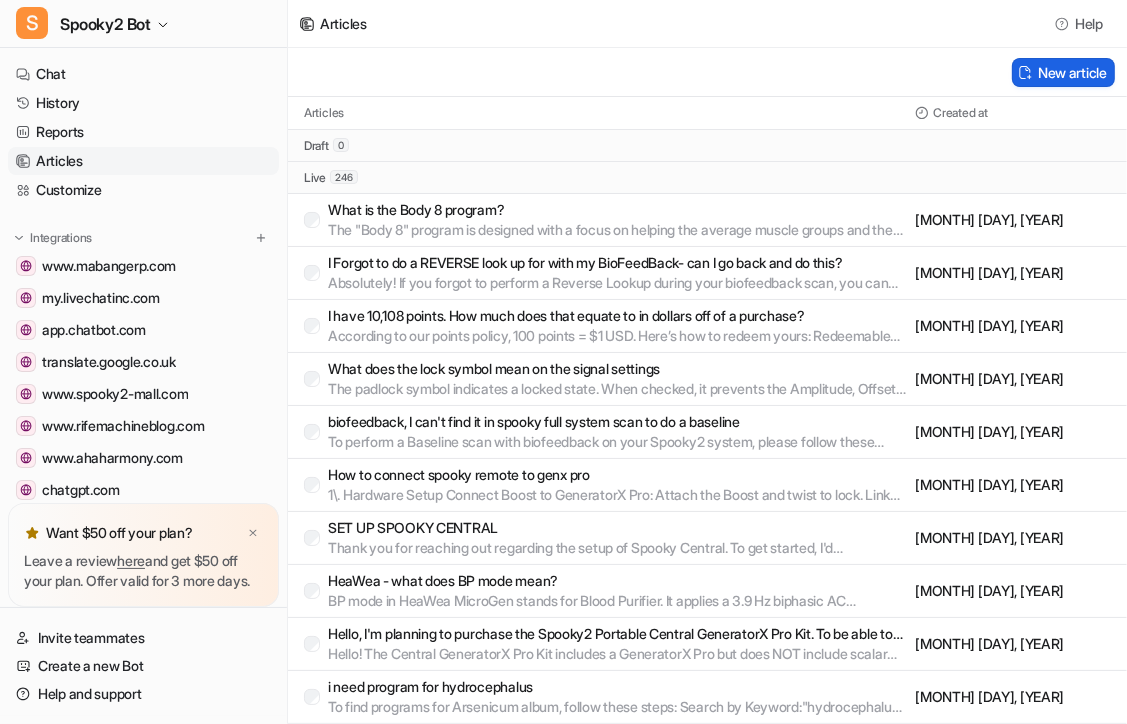 click on "New article" at bounding box center [1063, 72] 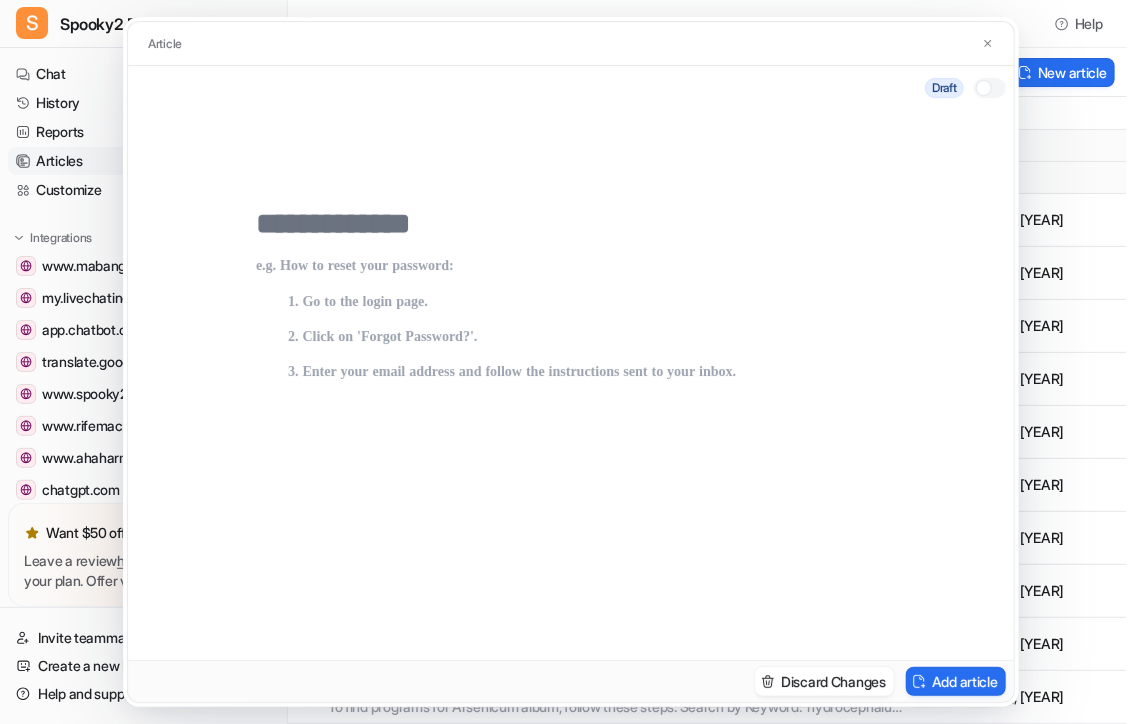 click at bounding box center [571, 224] 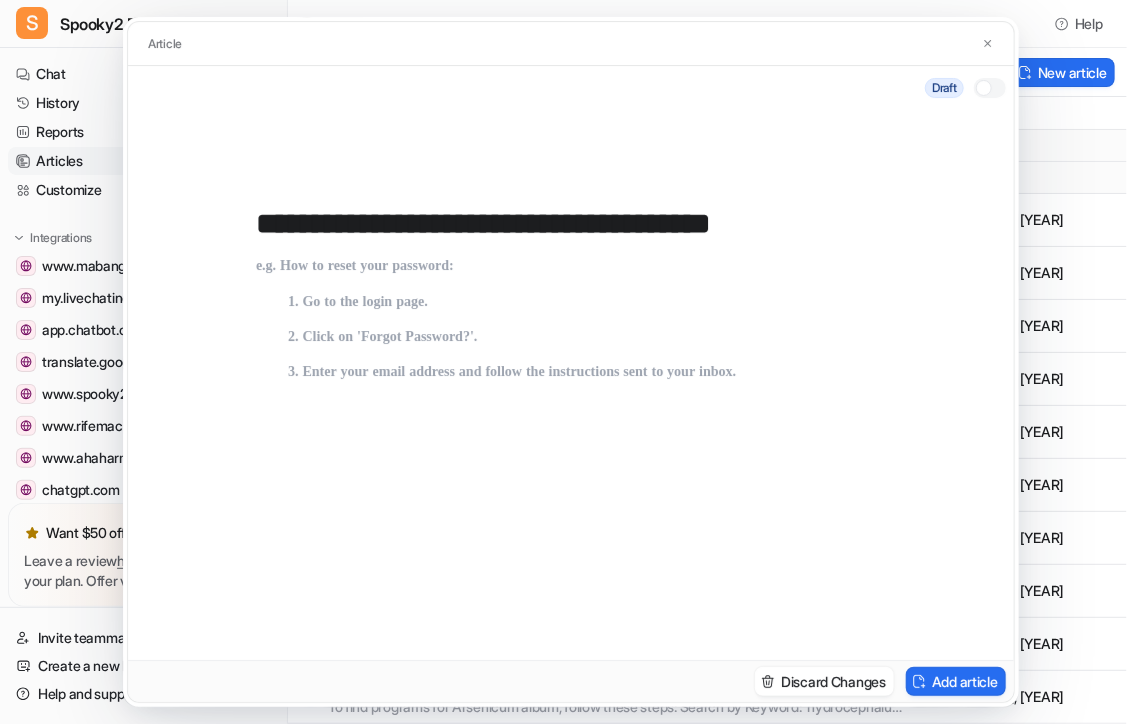 type on "**********" 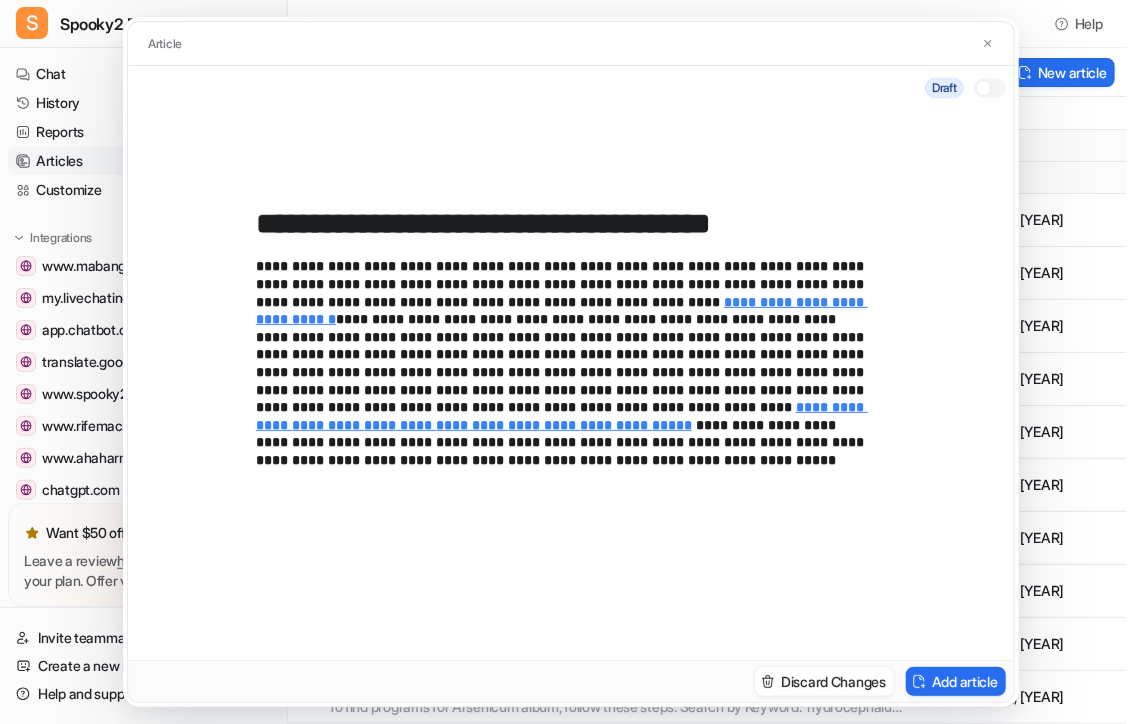 click at bounding box center (990, 88) 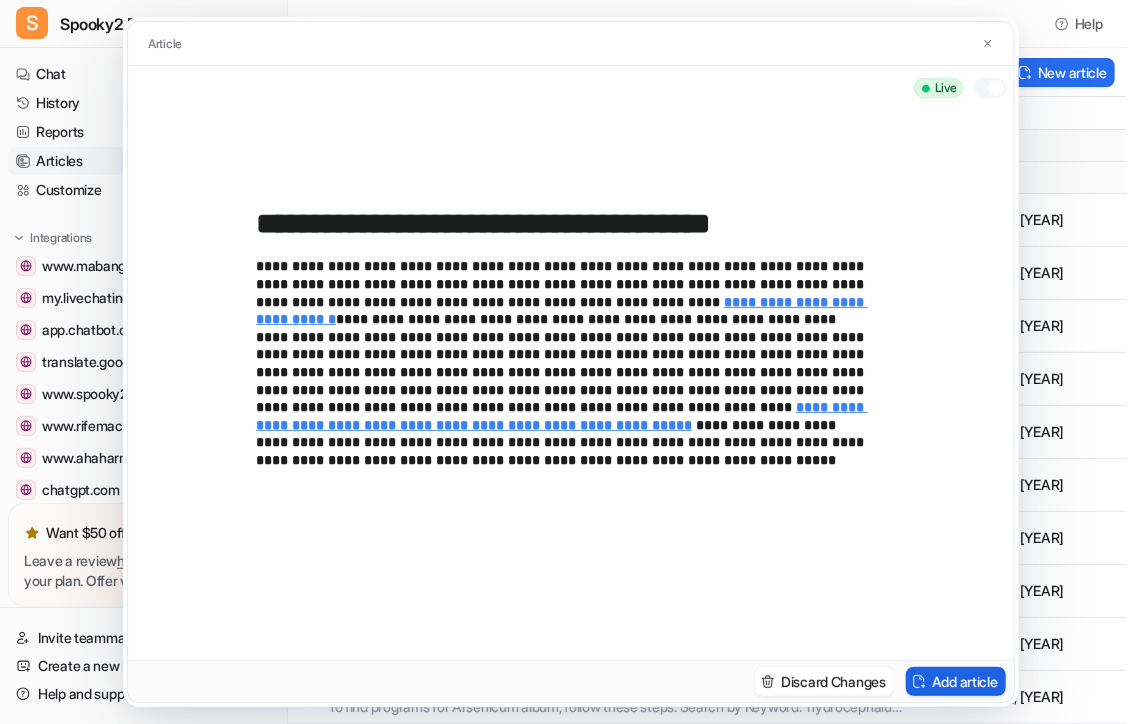 click on "Add article" at bounding box center (956, 681) 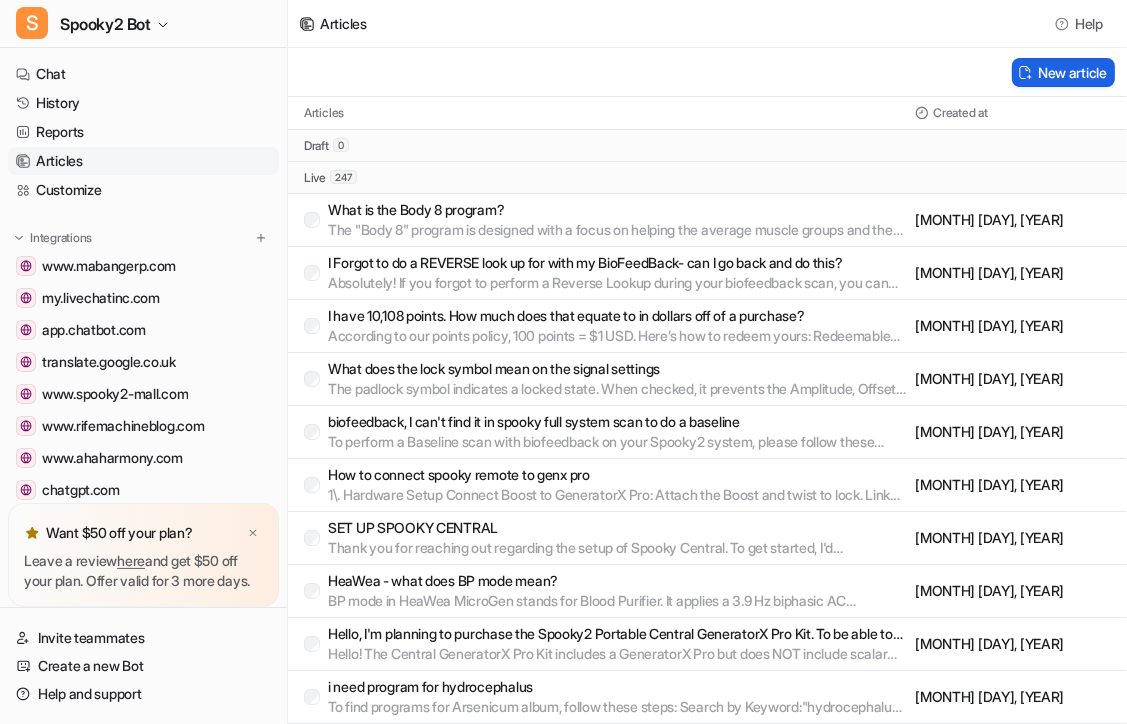 click on "New article" at bounding box center [1063, 72] 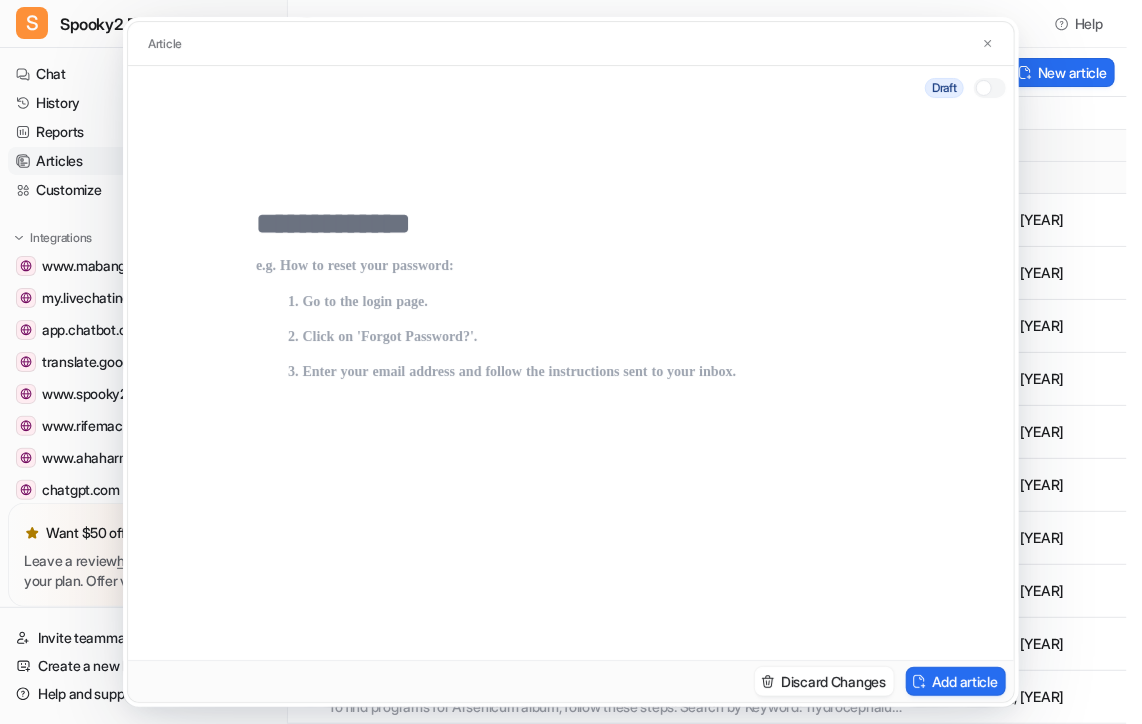 click at bounding box center (571, 434) 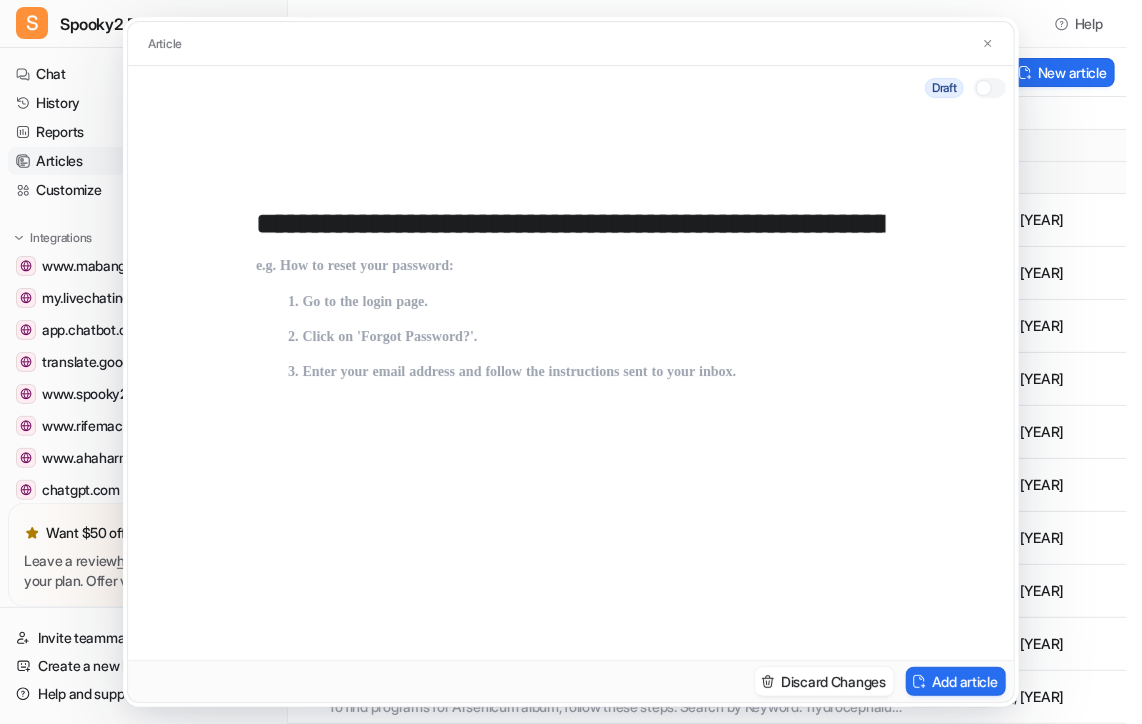 scroll, scrollTop: 0, scrollLeft: 421, axis: horizontal 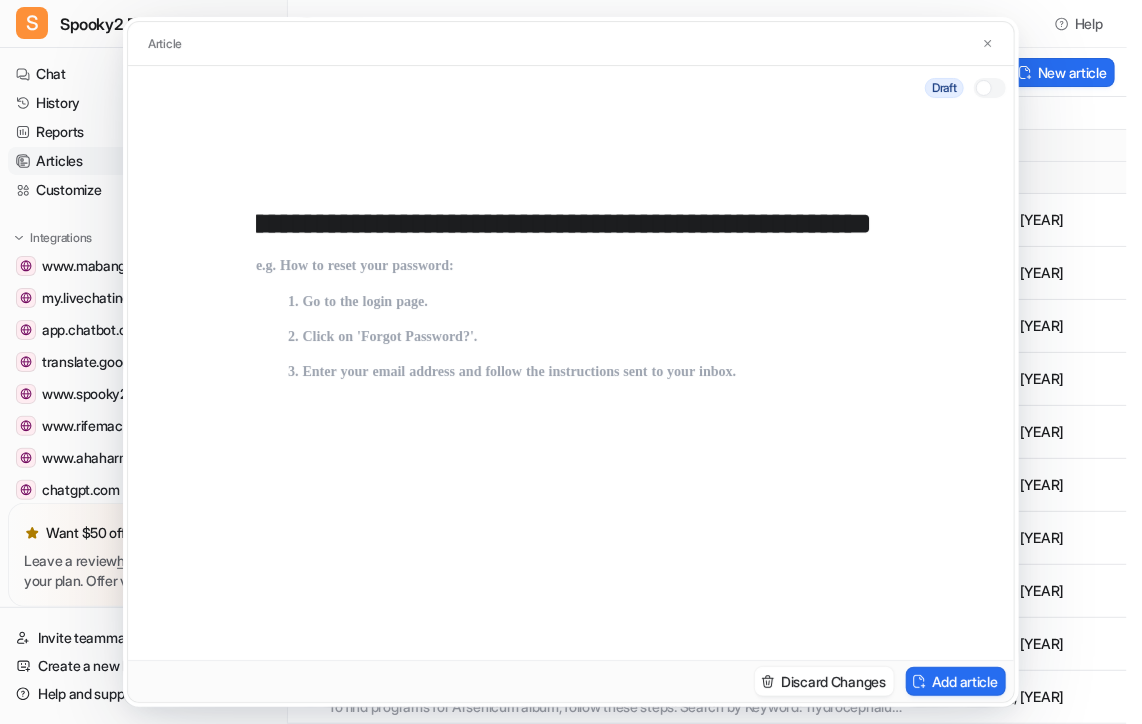 type on "**********" 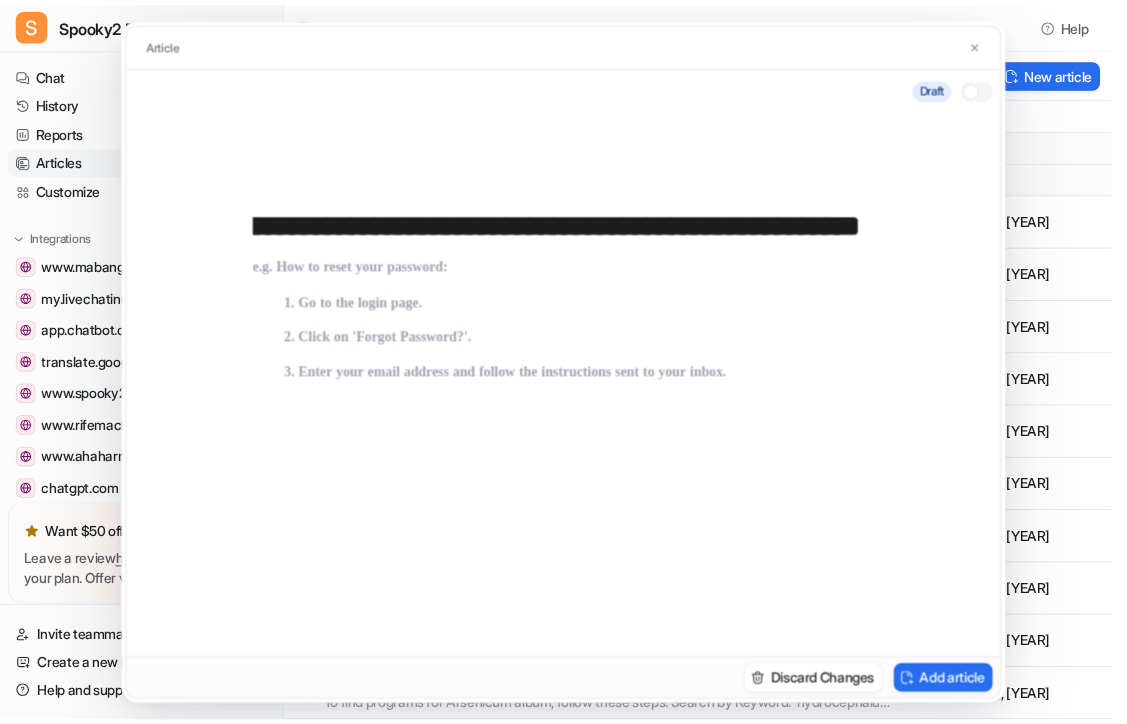 scroll, scrollTop: 0, scrollLeft: 0, axis: both 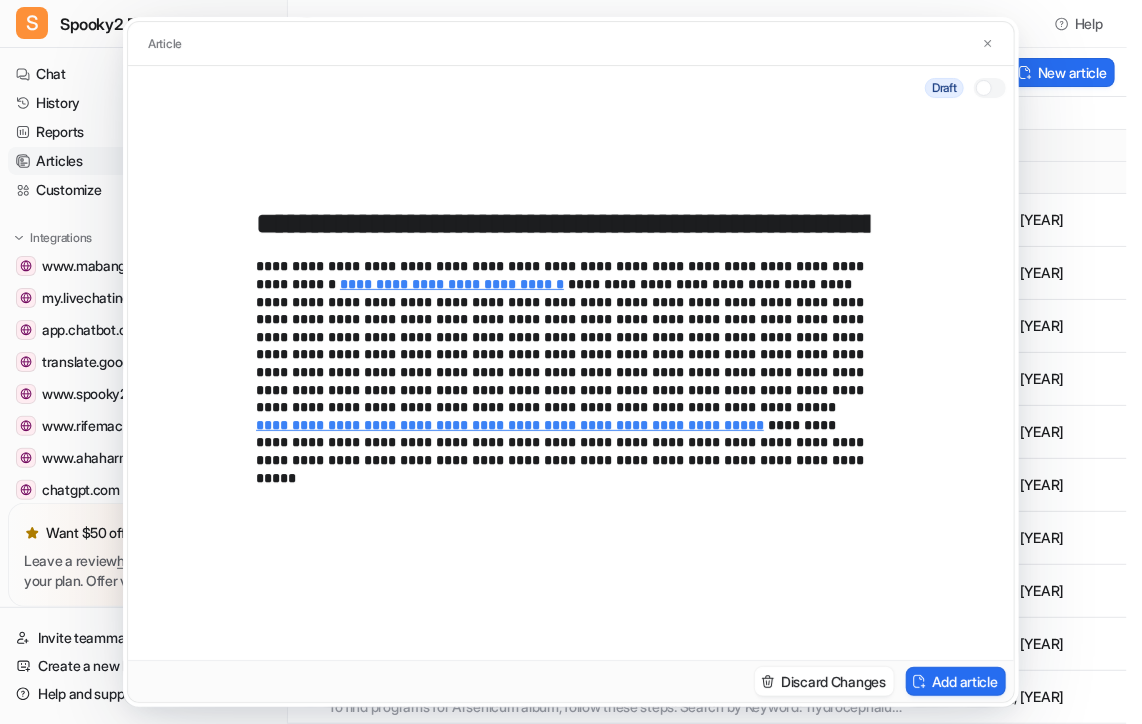 click at bounding box center (984, 88) 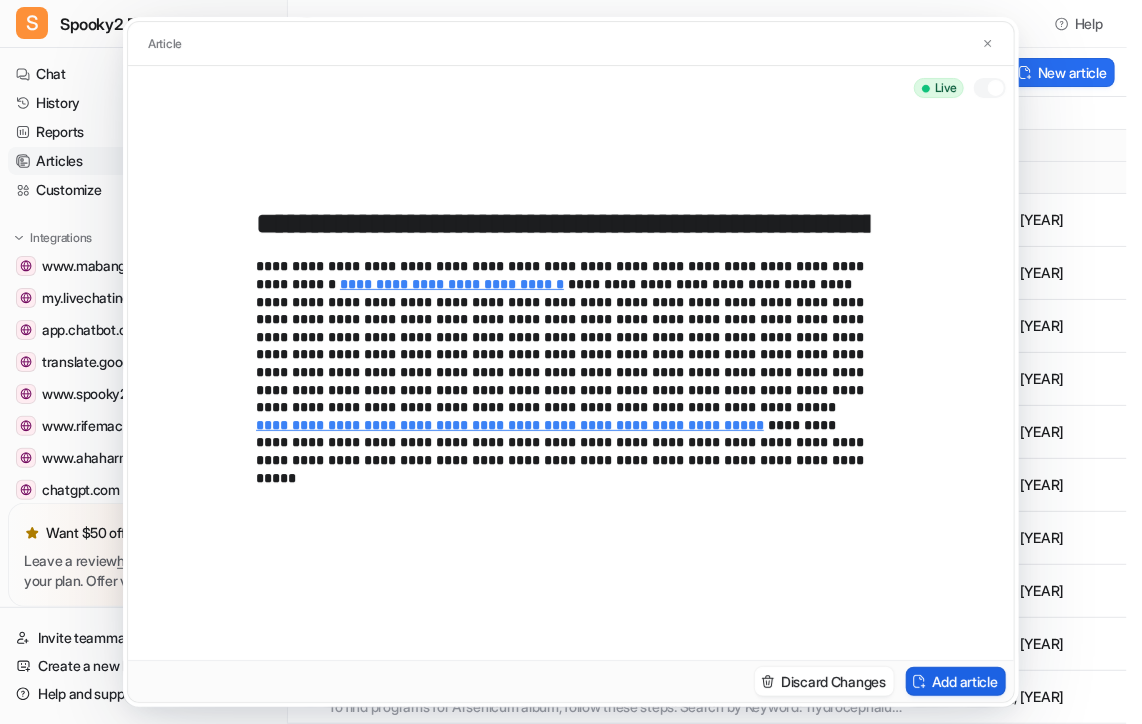 click on "Add article" at bounding box center [956, 681] 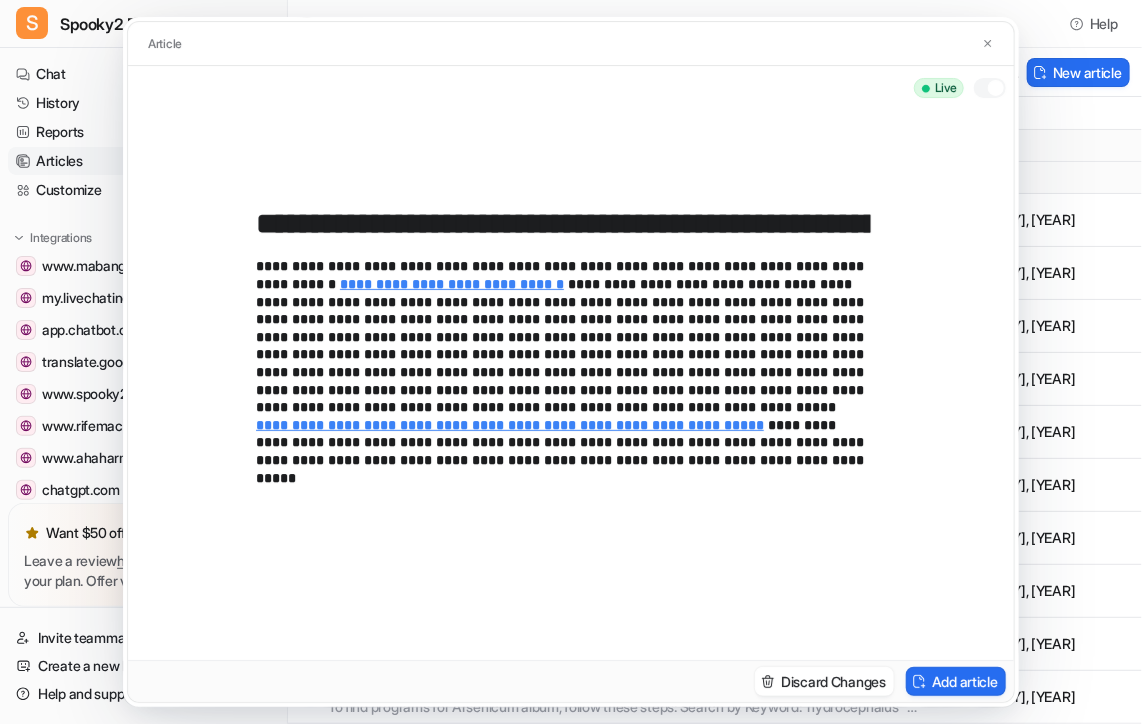 type 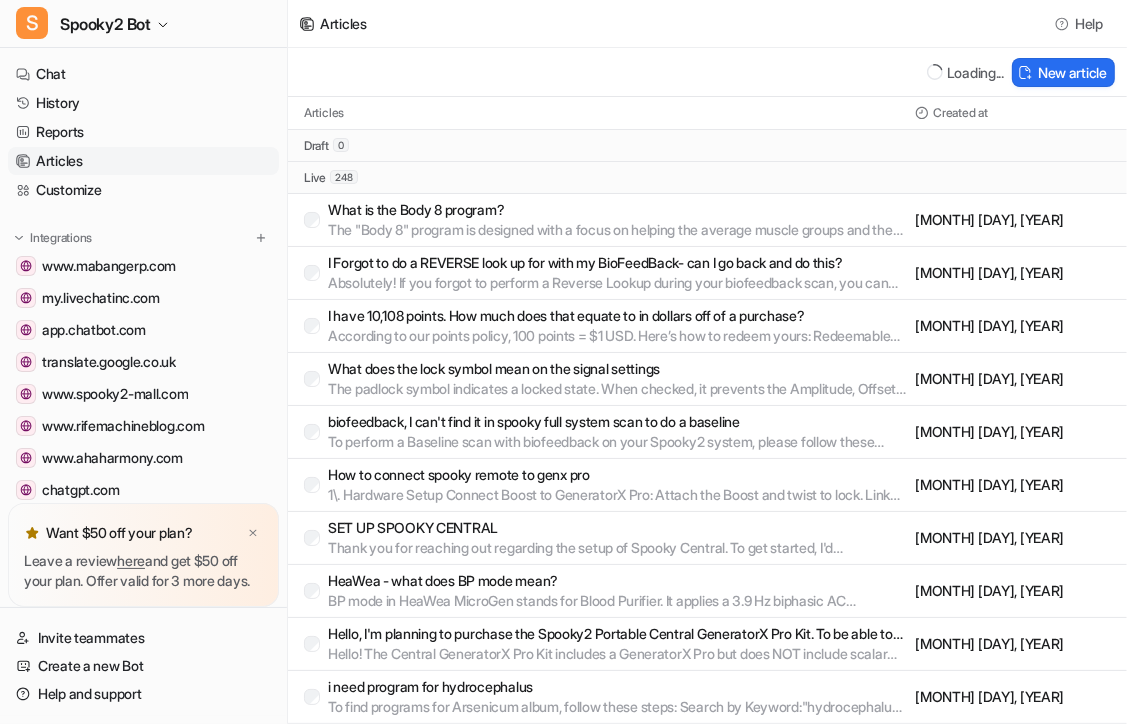 type 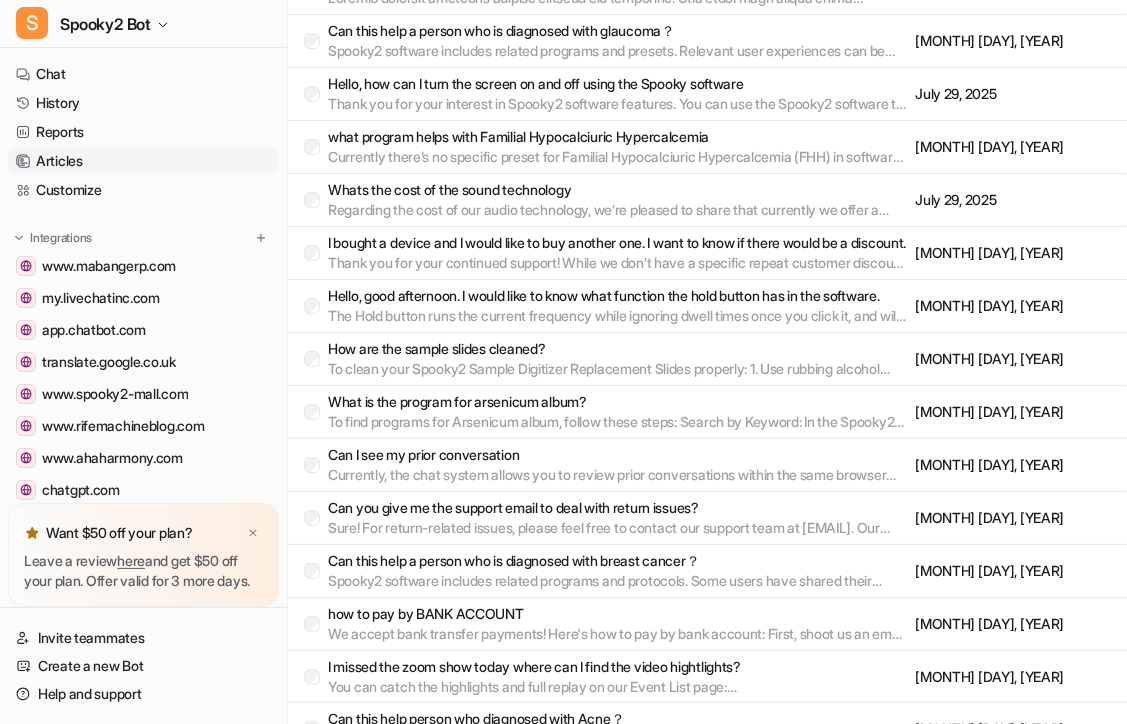 scroll, scrollTop: 4257, scrollLeft: 0, axis: vertical 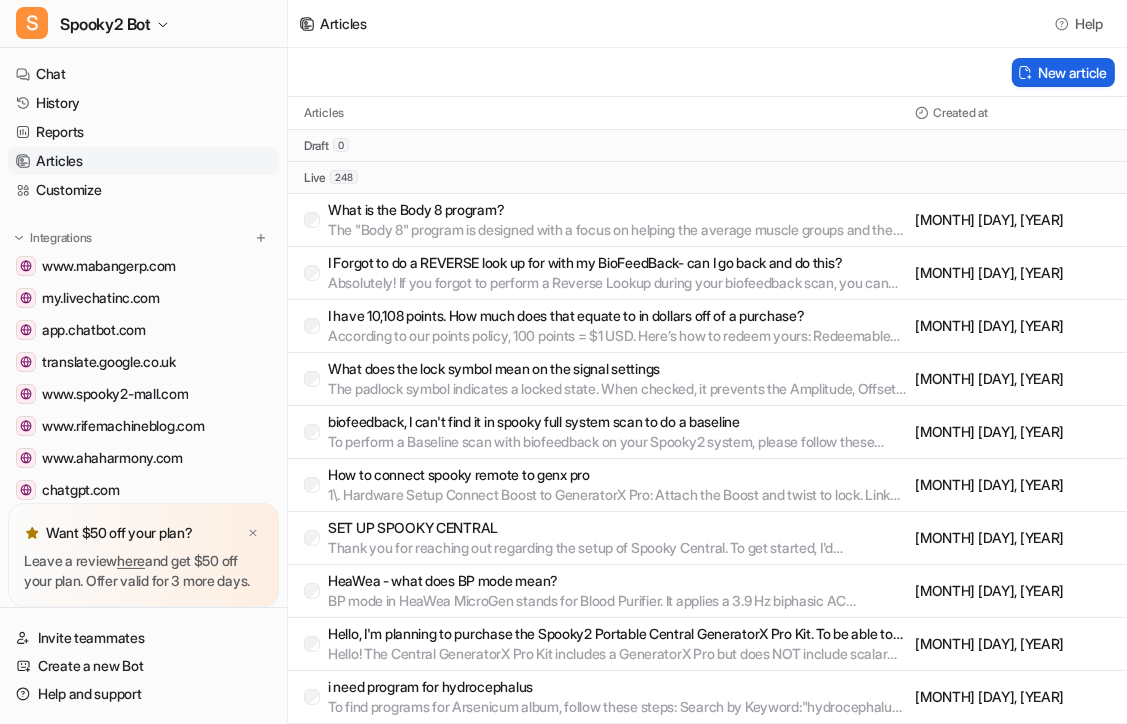click on "New article" at bounding box center [1063, 72] 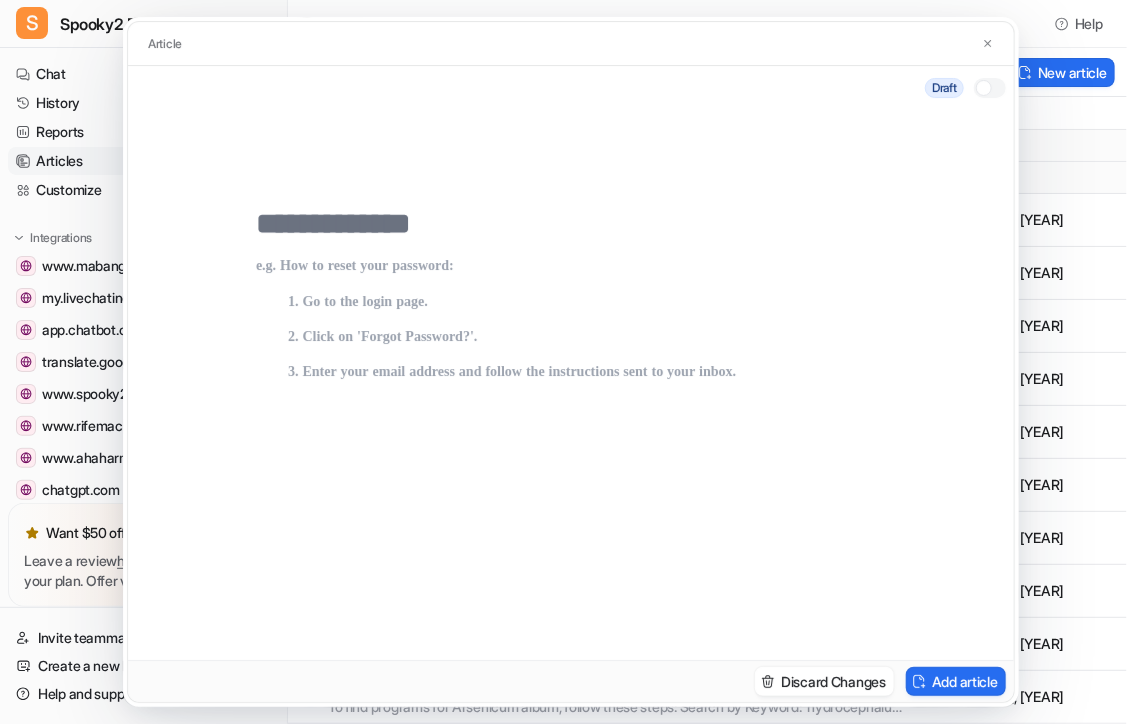 click at bounding box center [571, 224] 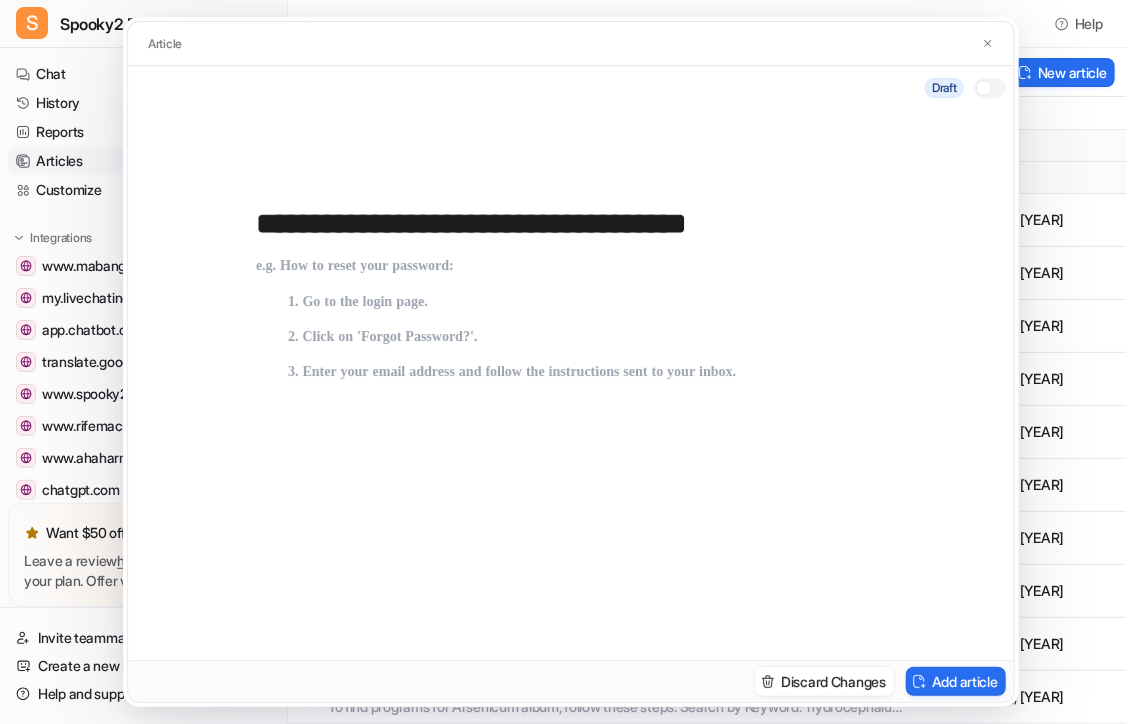 type on "**********" 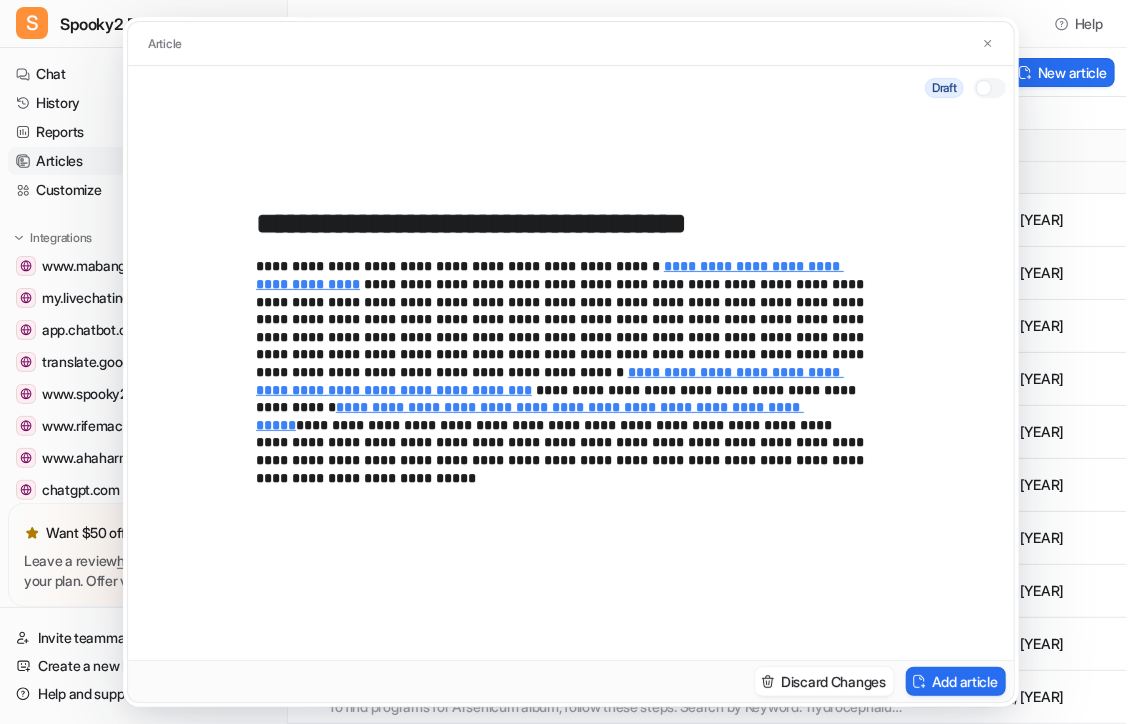click at bounding box center (990, 88) 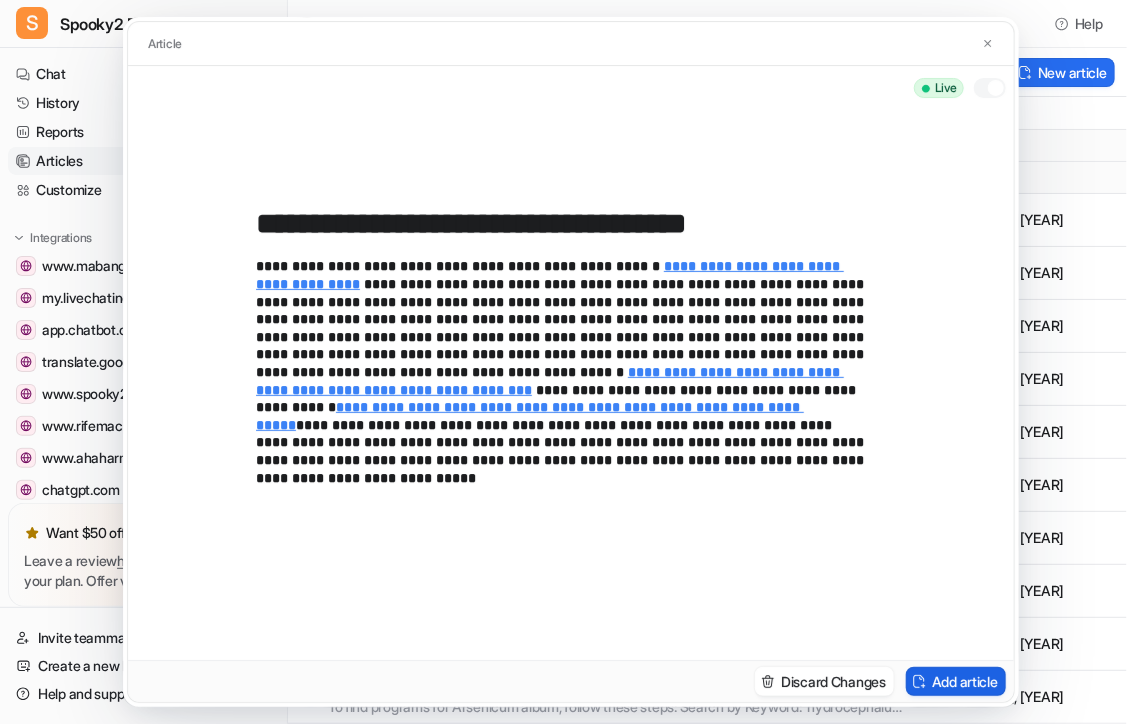 click on "Add article" at bounding box center (956, 681) 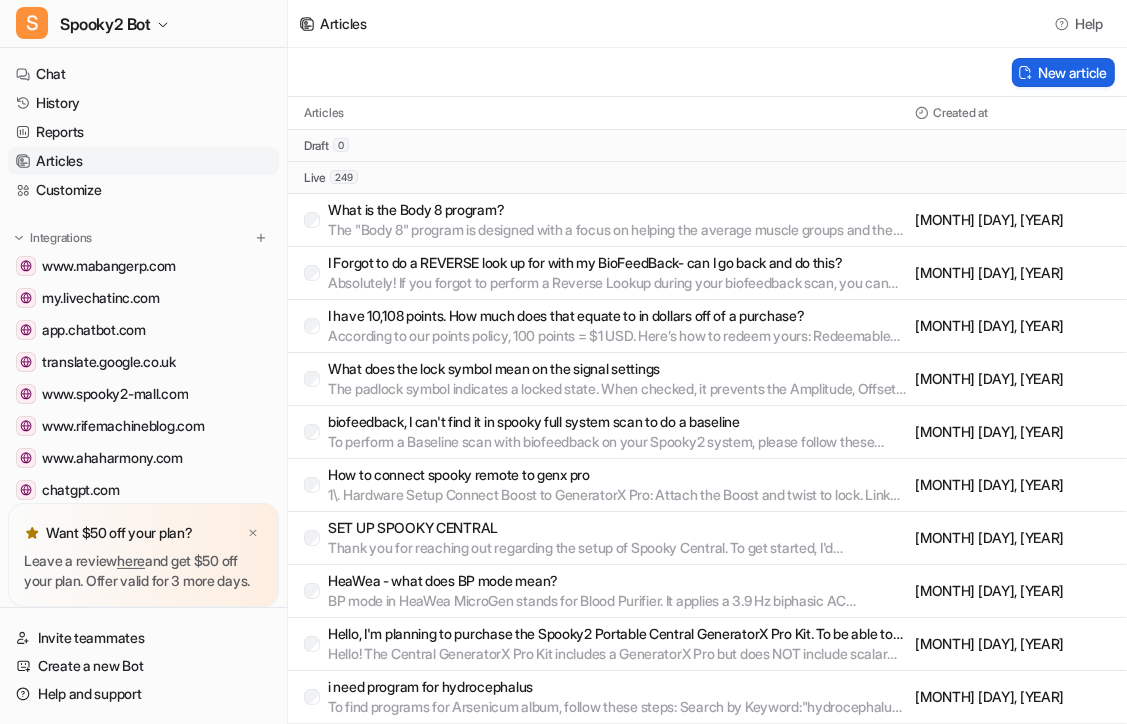 click on "New article" at bounding box center [1063, 72] 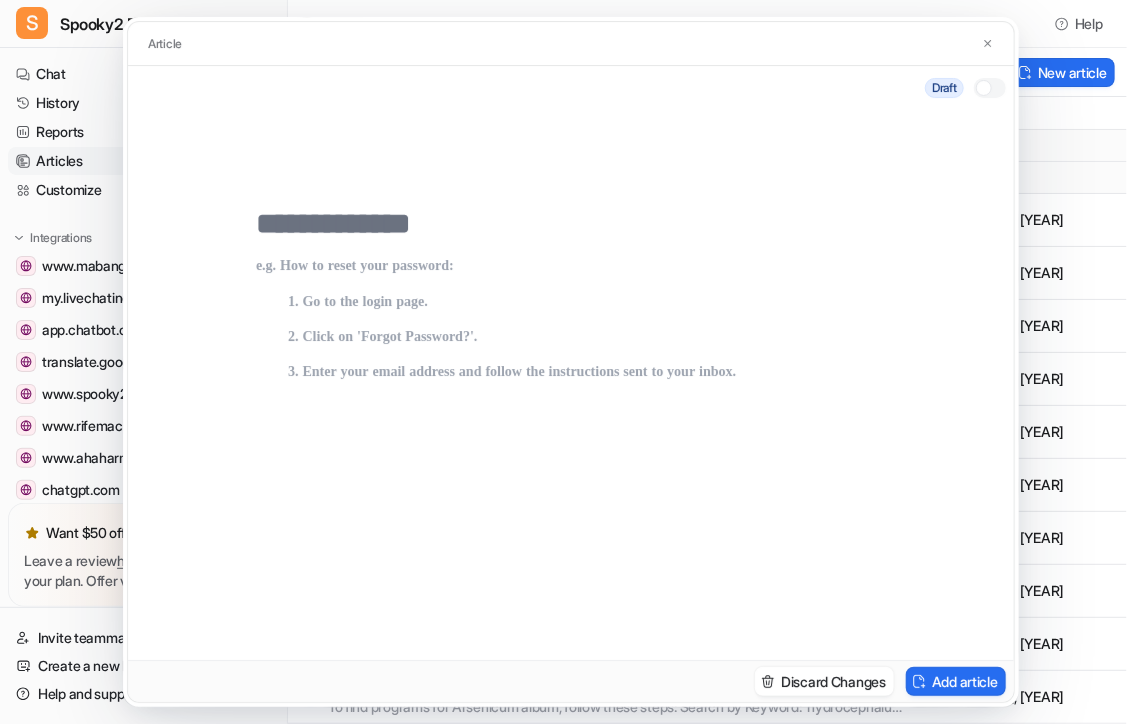 click at bounding box center [571, 224] 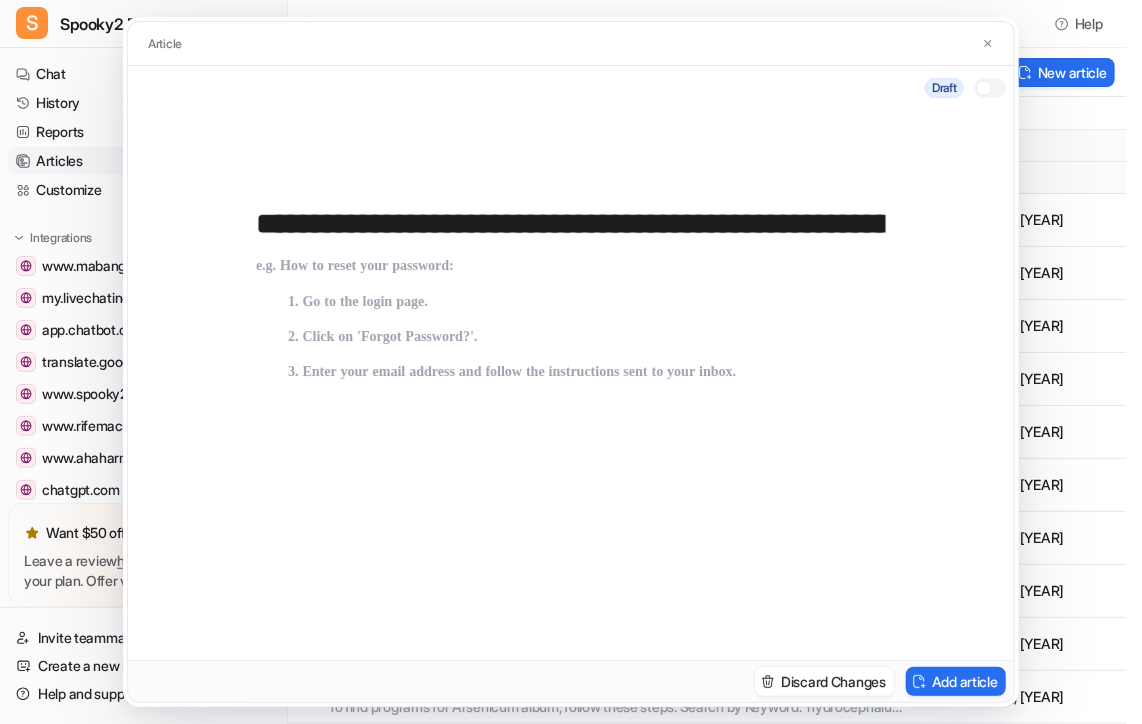 scroll, scrollTop: 0, scrollLeft: 356, axis: horizontal 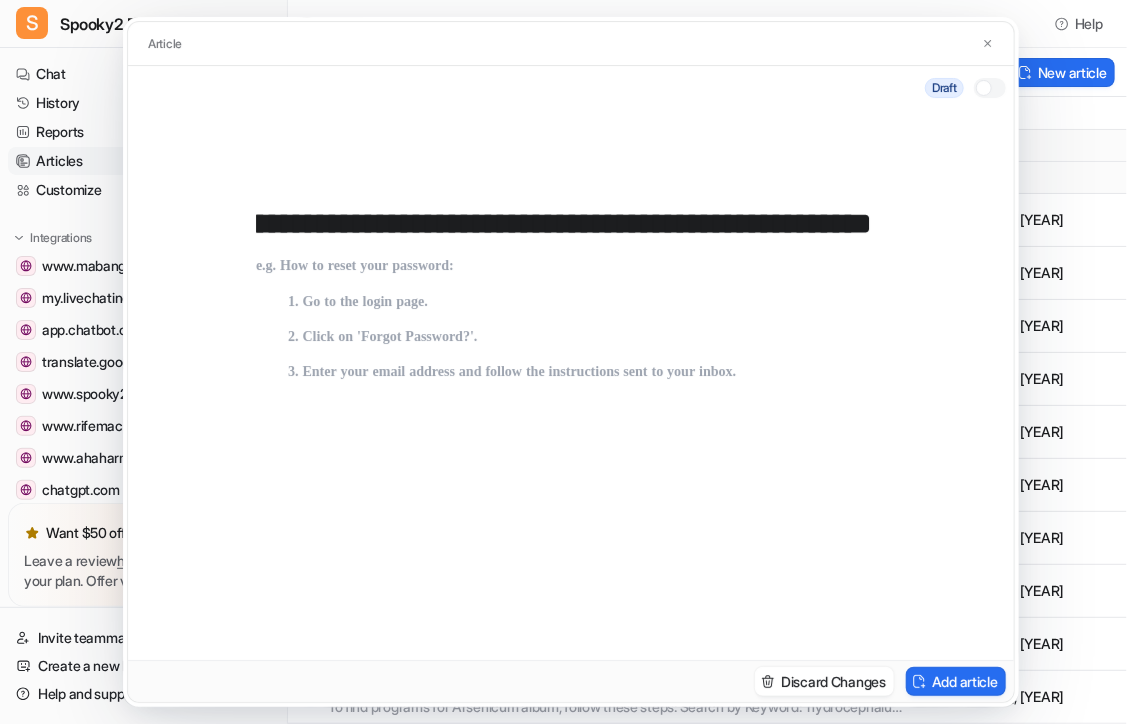 type on "**********" 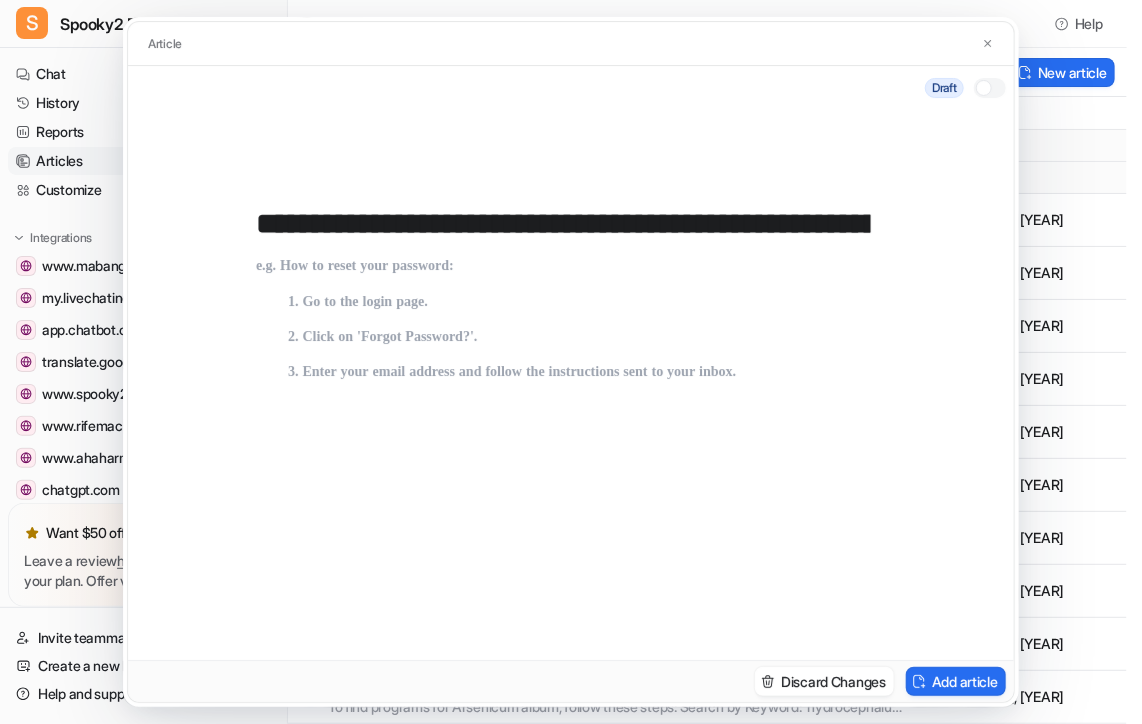 click at bounding box center (571, 442) 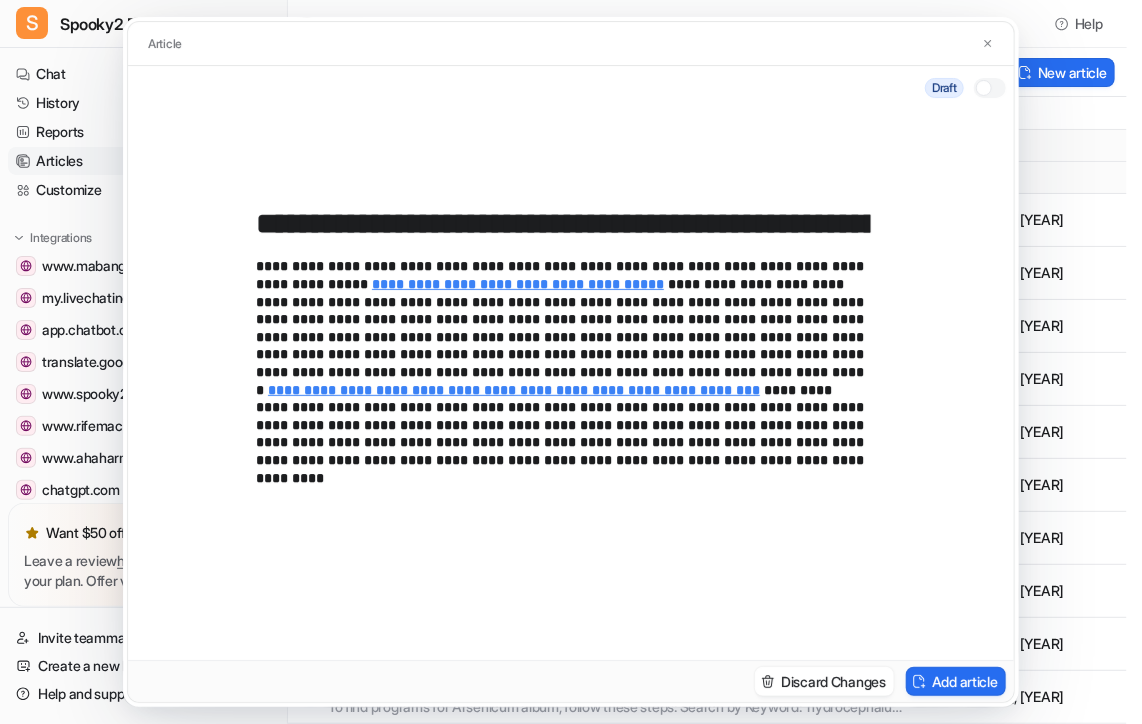 click at bounding box center (984, 88) 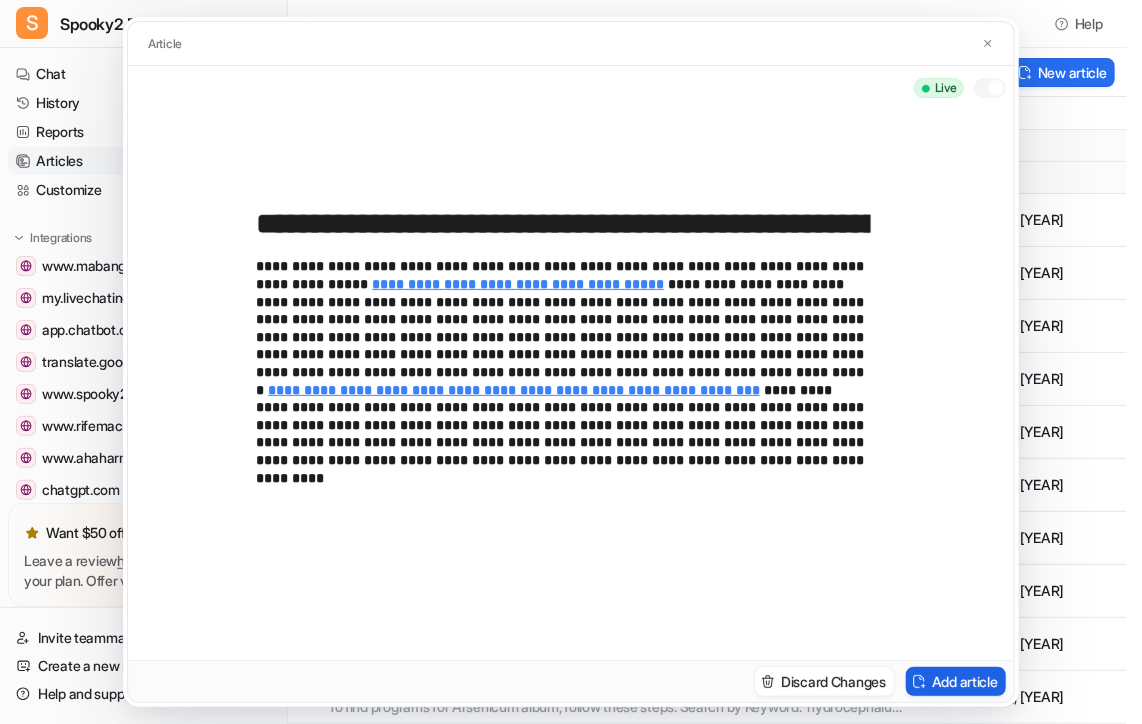 click on "Add article" at bounding box center [956, 681] 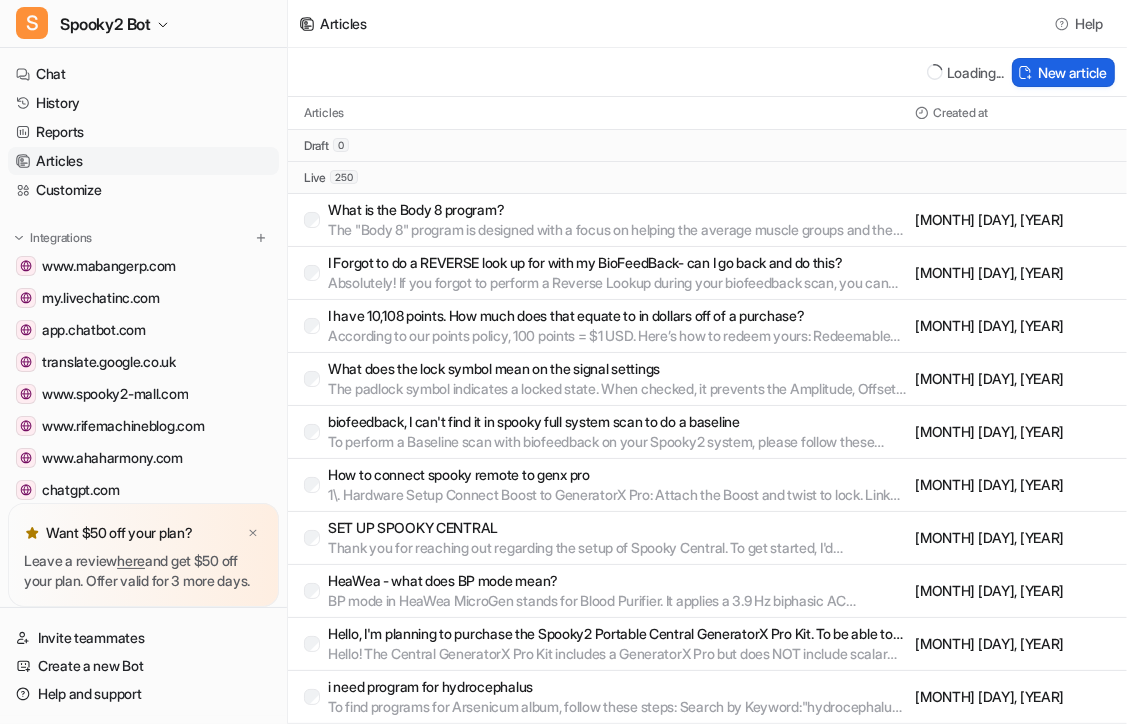 click on "New article" at bounding box center [1063, 72] 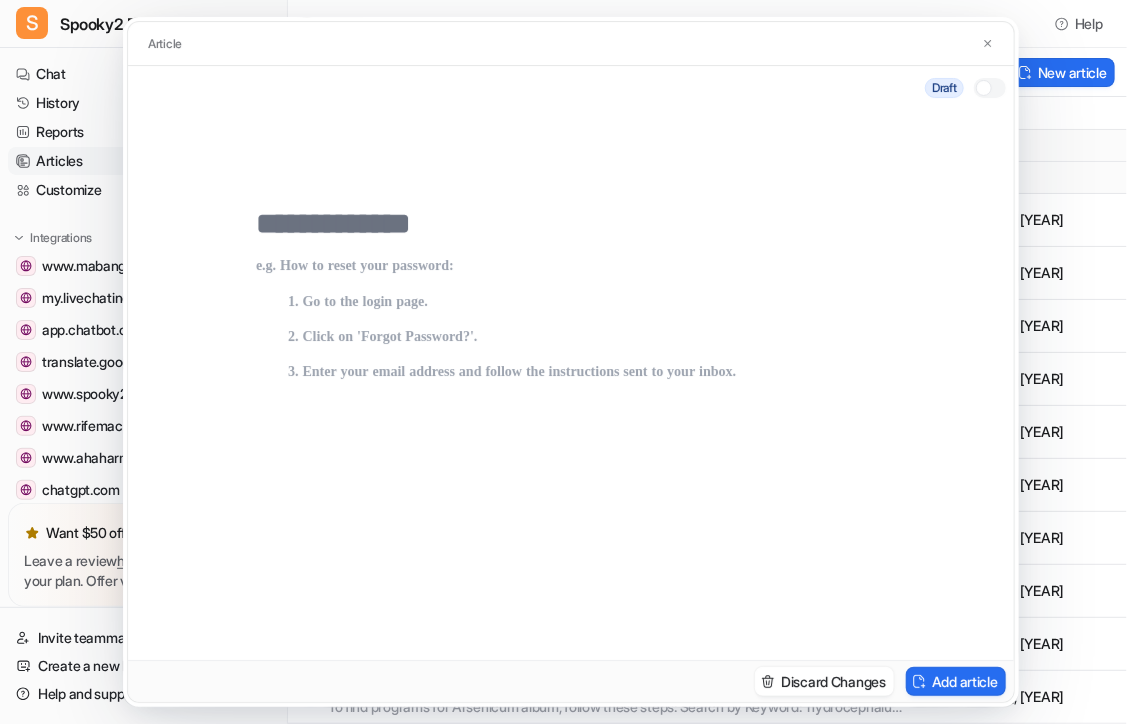 click at bounding box center [571, 224] 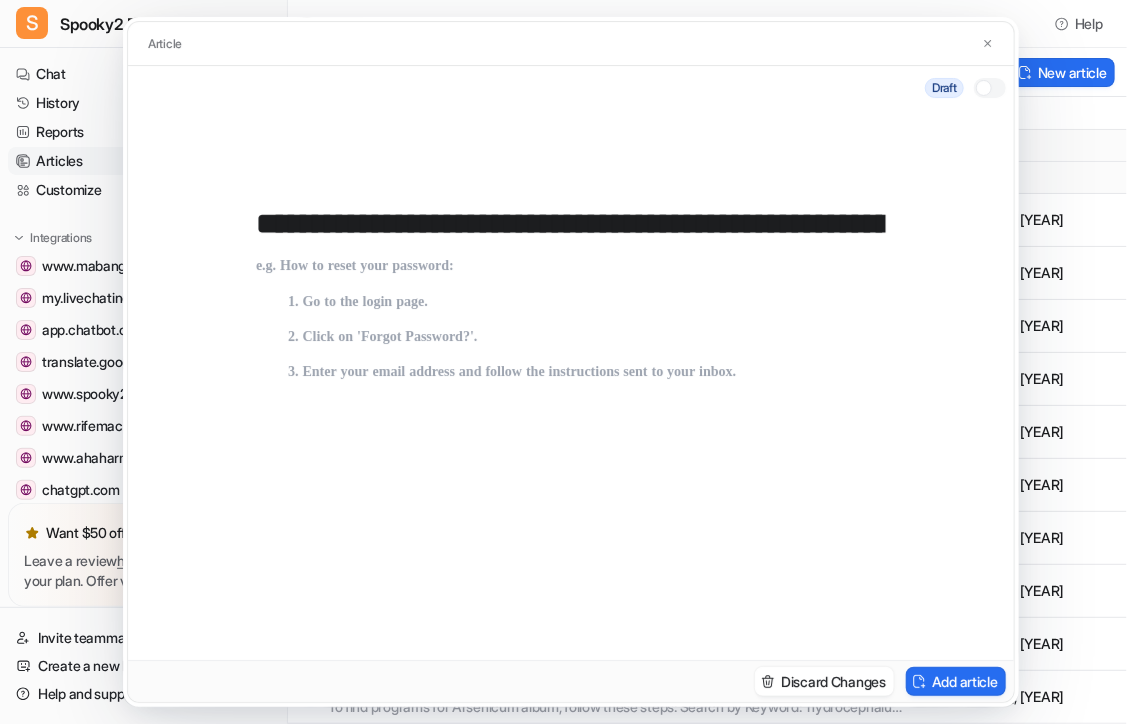 scroll, scrollTop: 0, scrollLeft: 339, axis: horizontal 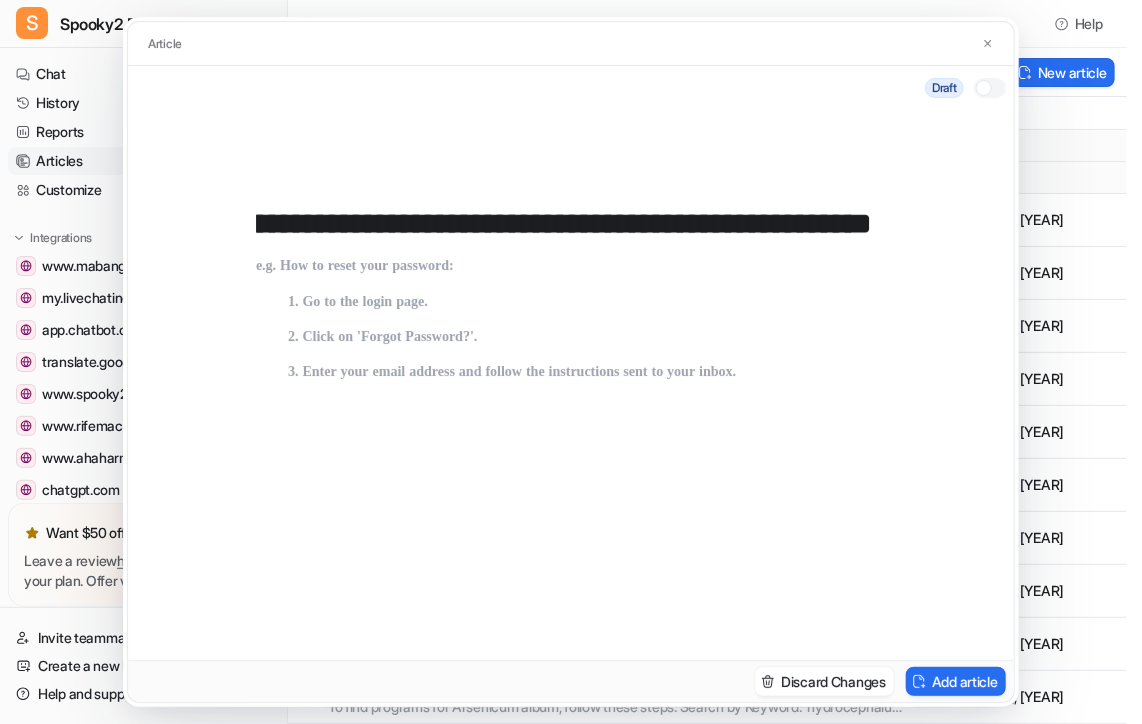 type on "**********" 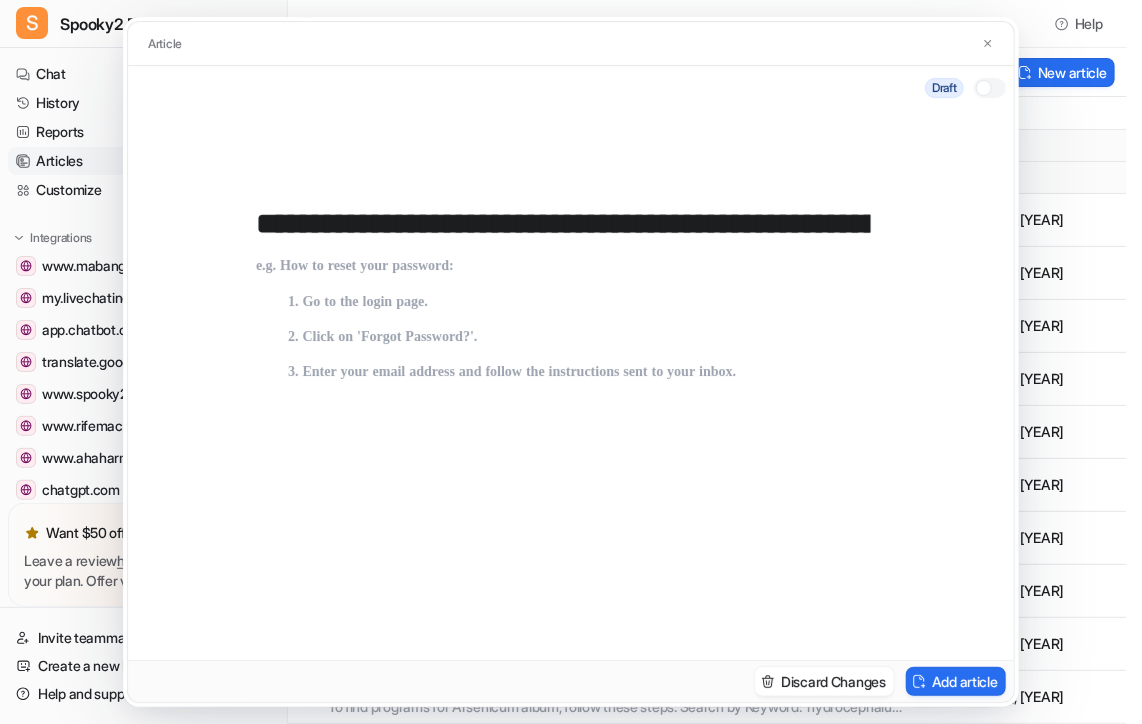 click at bounding box center [571, 442] 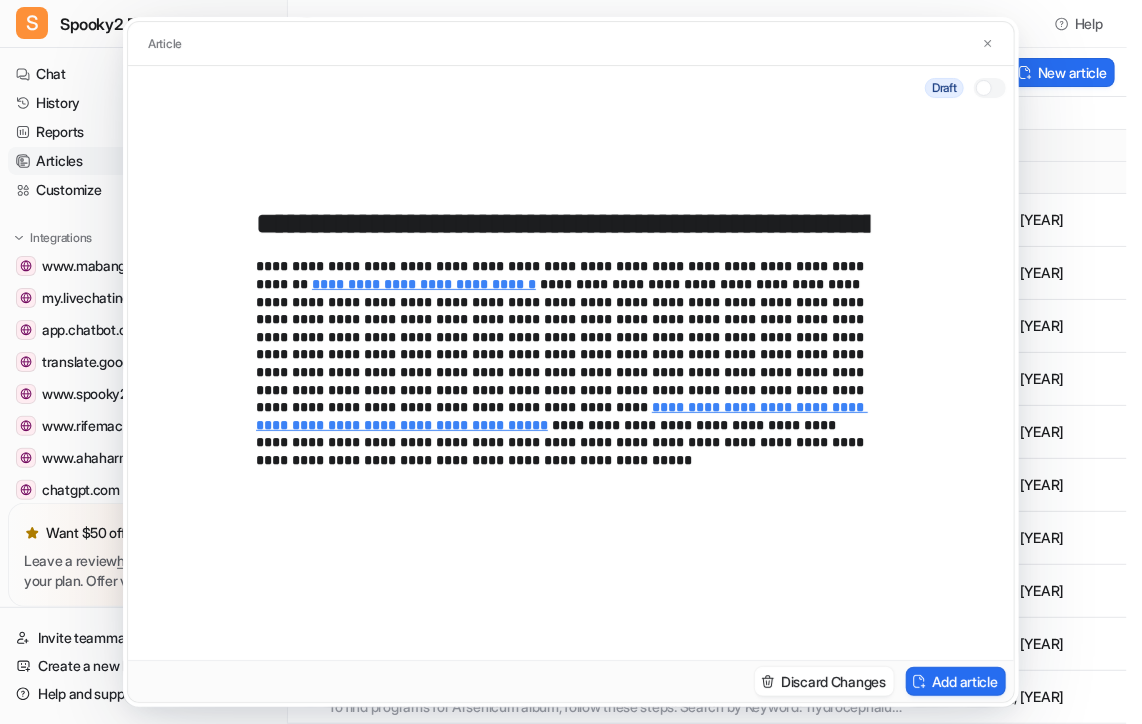 click at bounding box center [984, 88] 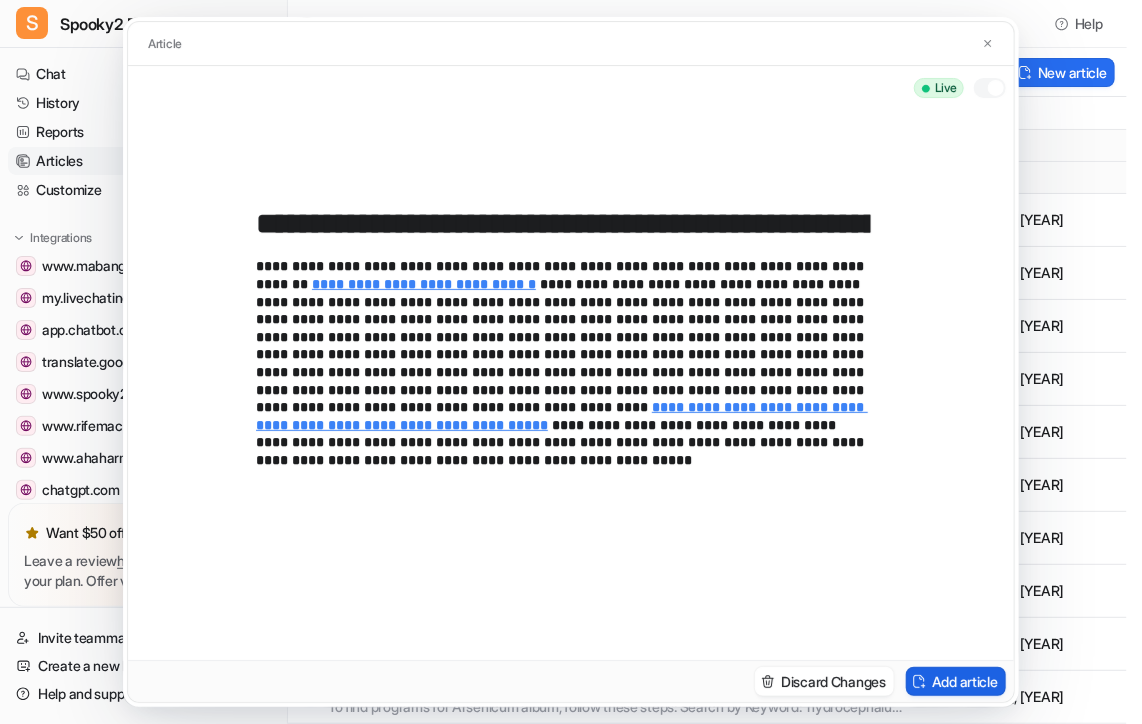 click on "Add article" at bounding box center (956, 681) 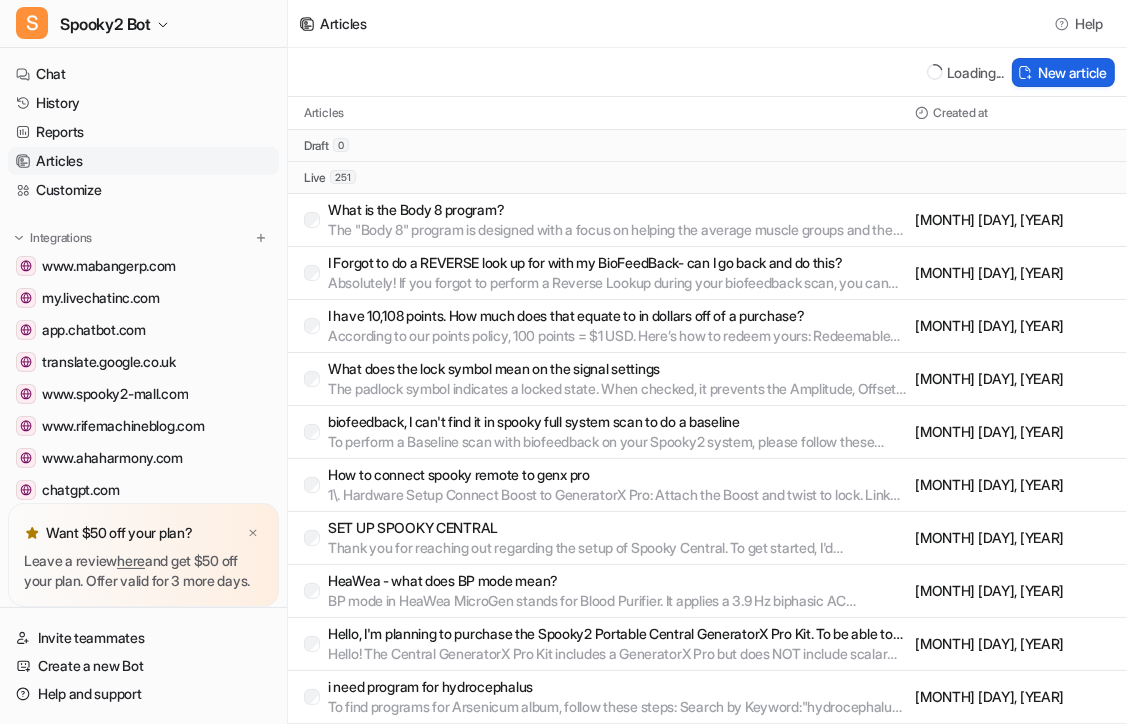 click on "New article" at bounding box center [1063, 72] 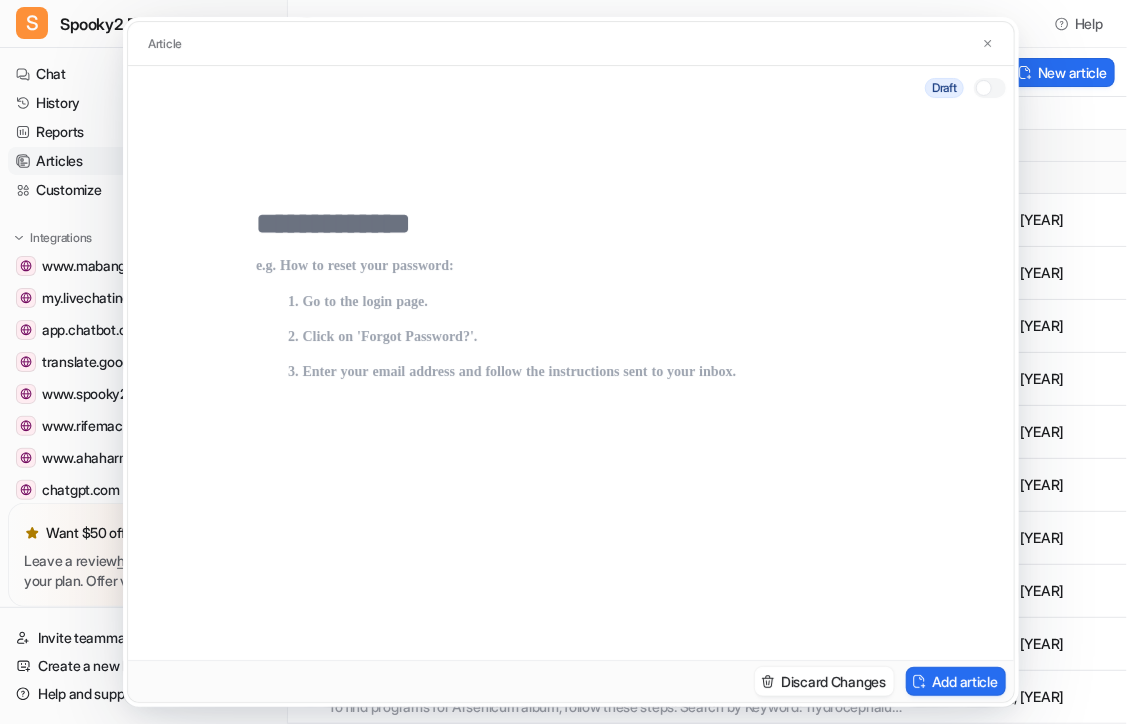 click at bounding box center (571, 224) 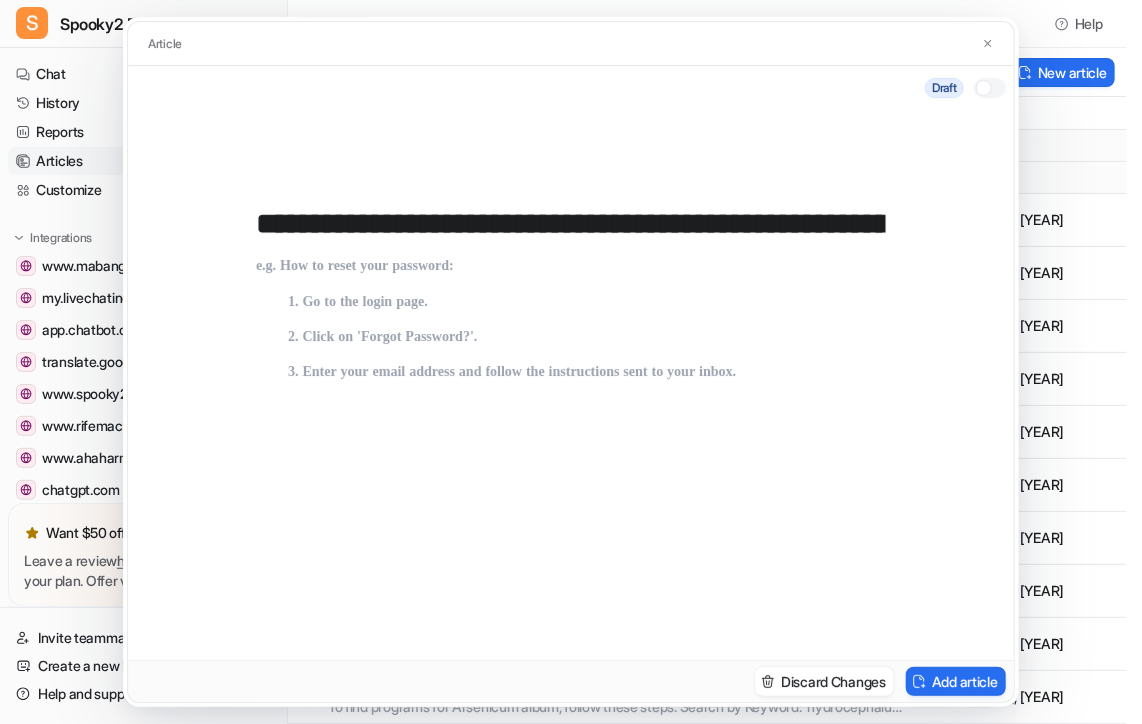 scroll, scrollTop: 0, scrollLeft: 261, axis: horizontal 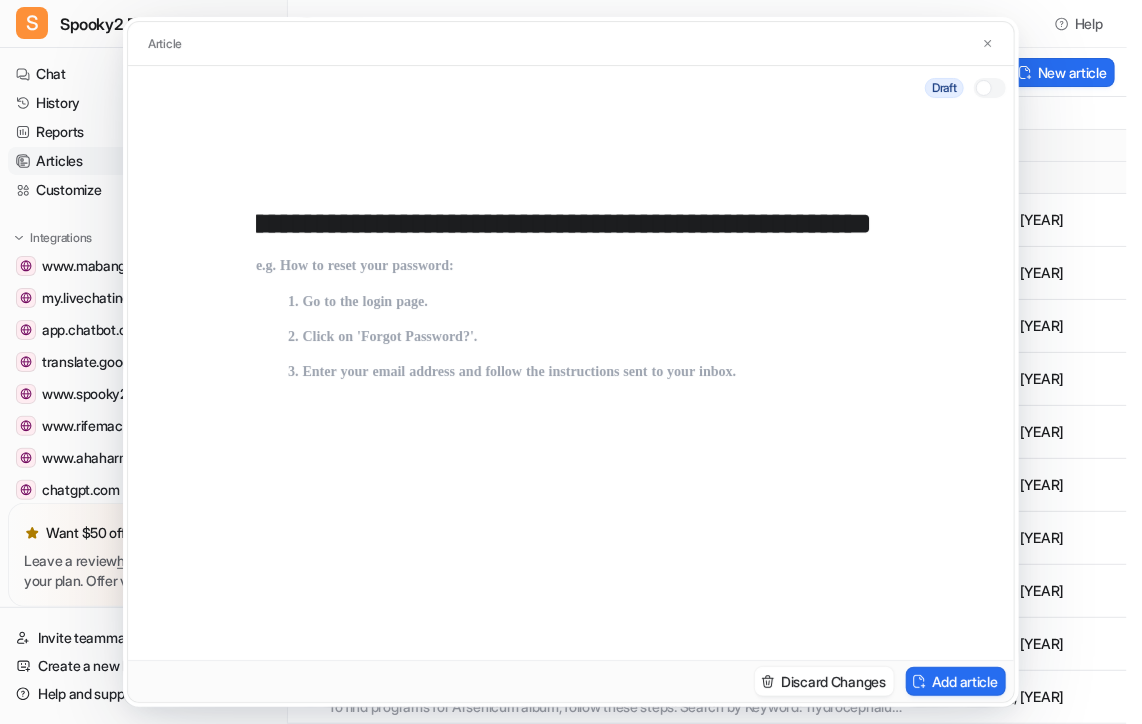 type on "**********" 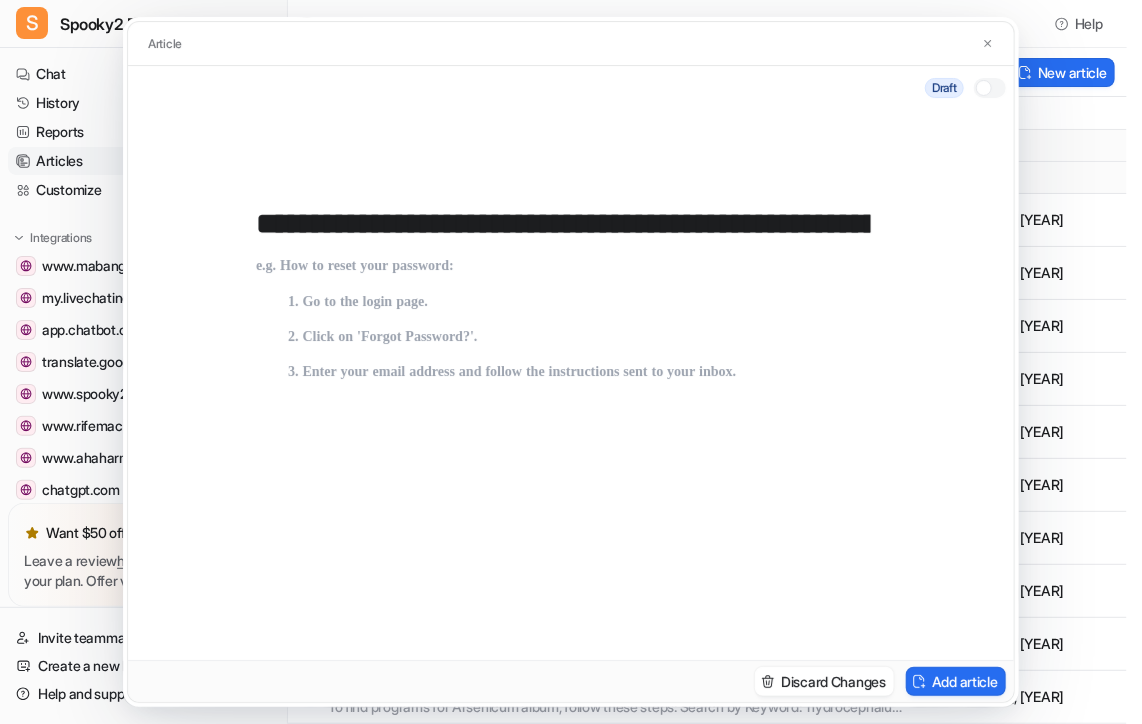click at bounding box center (571, 442) 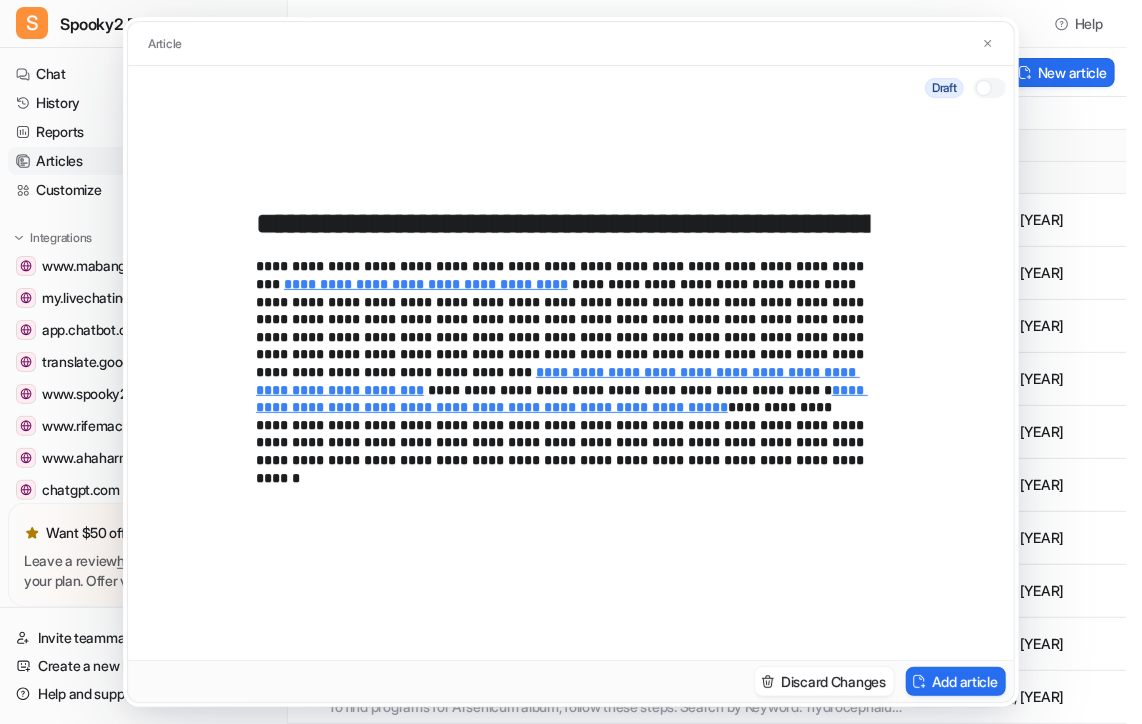 click at bounding box center [984, 88] 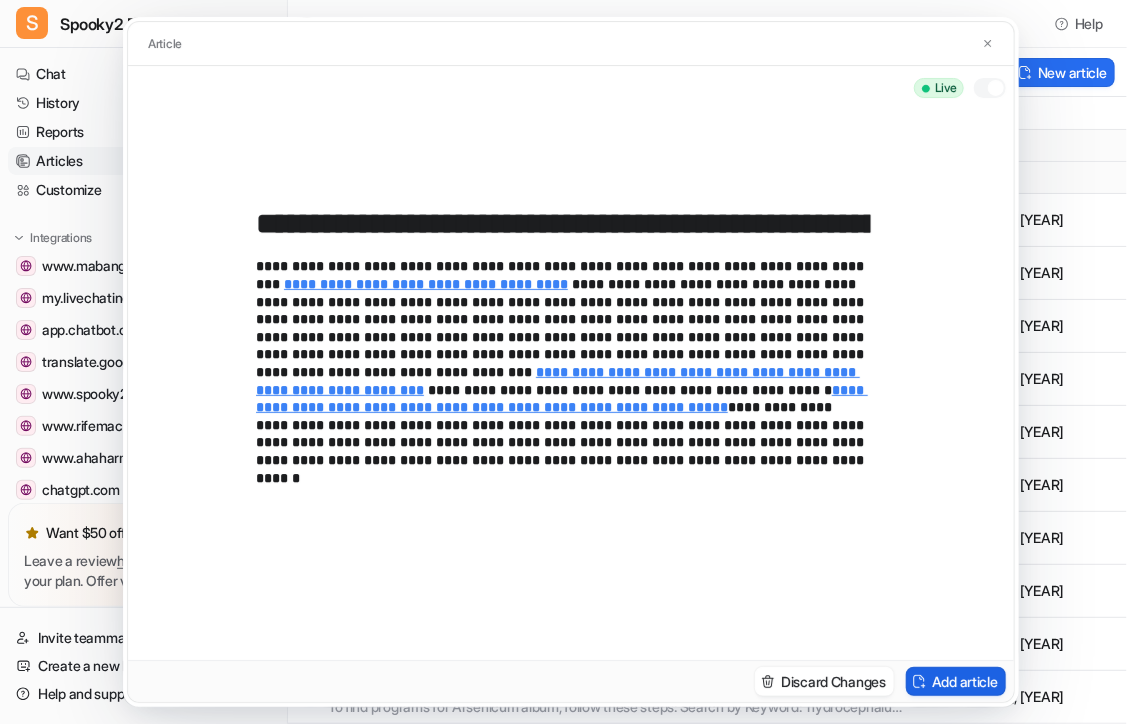 click on "Add article" at bounding box center [956, 681] 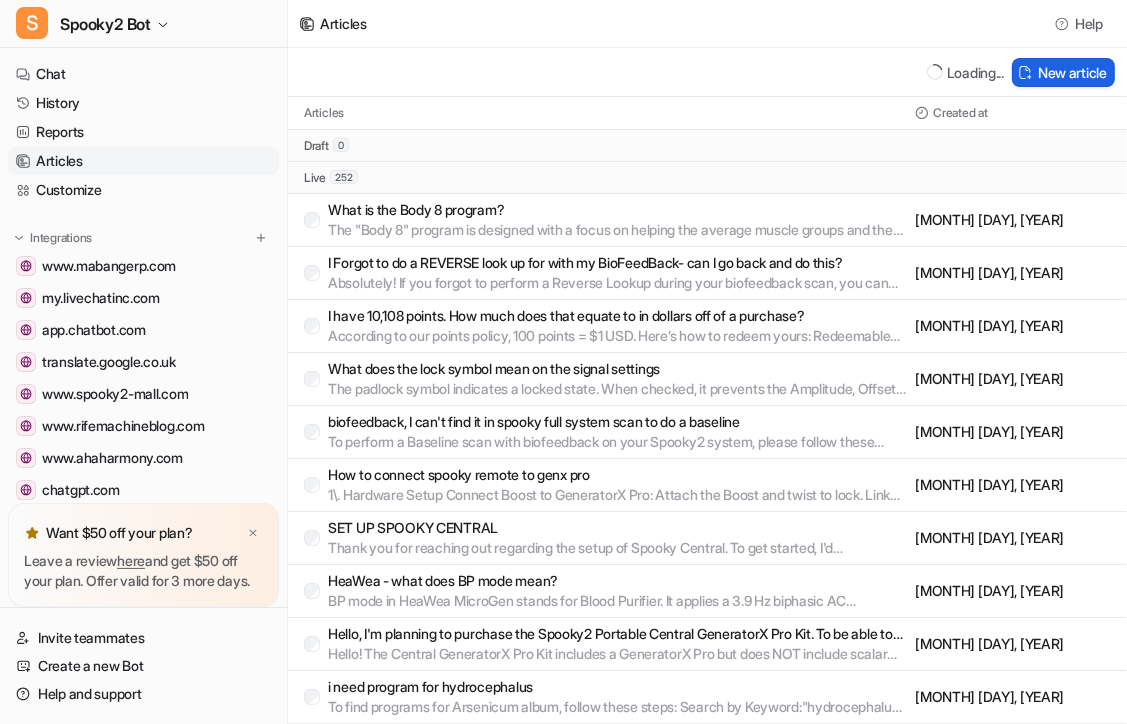 click on "New article" at bounding box center (1063, 72) 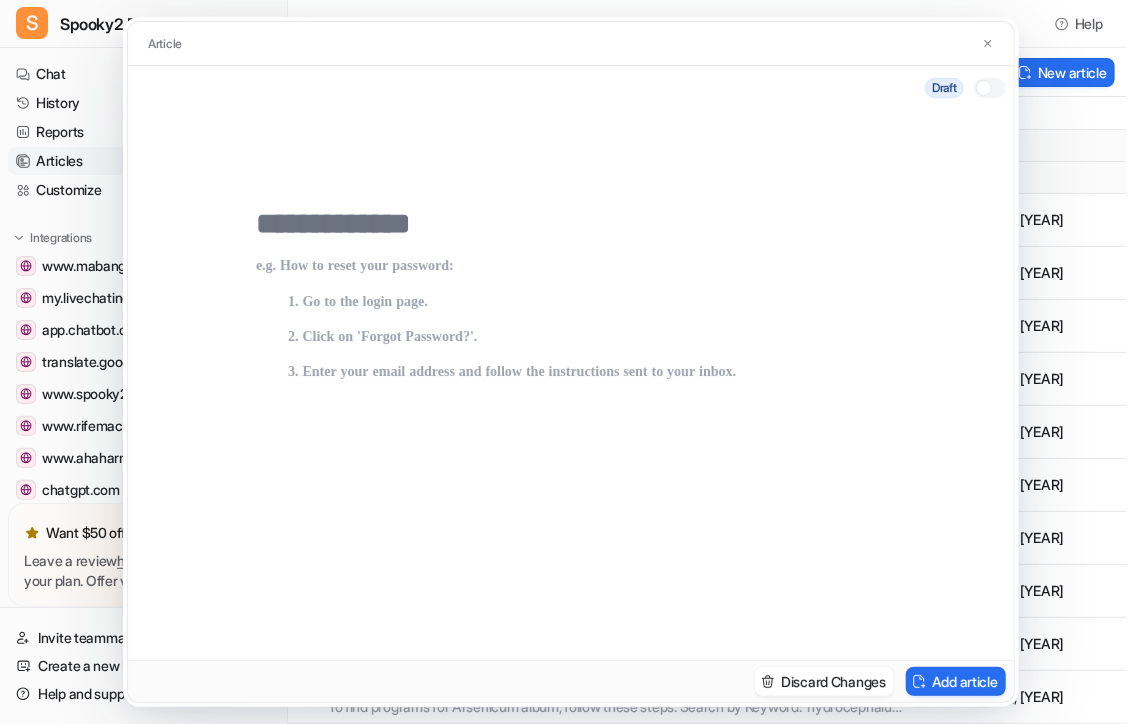 click at bounding box center [571, 224] 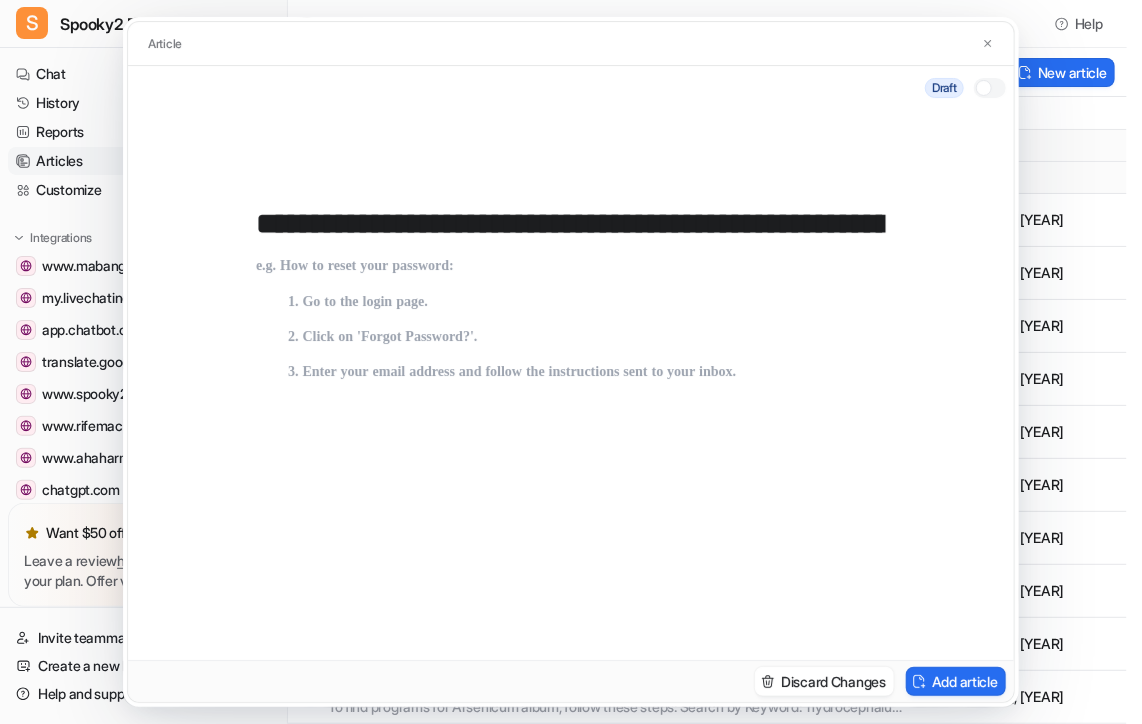 scroll, scrollTop: 0, scrollLeft: 295, axis: horizontal 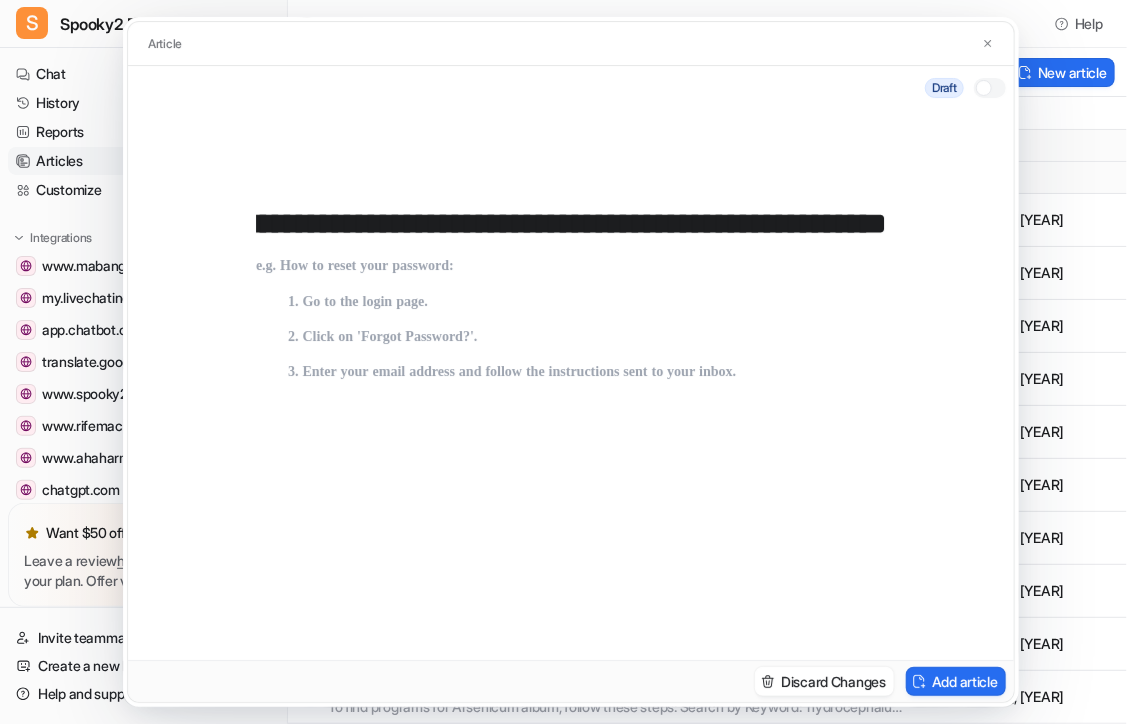 type on "**********" 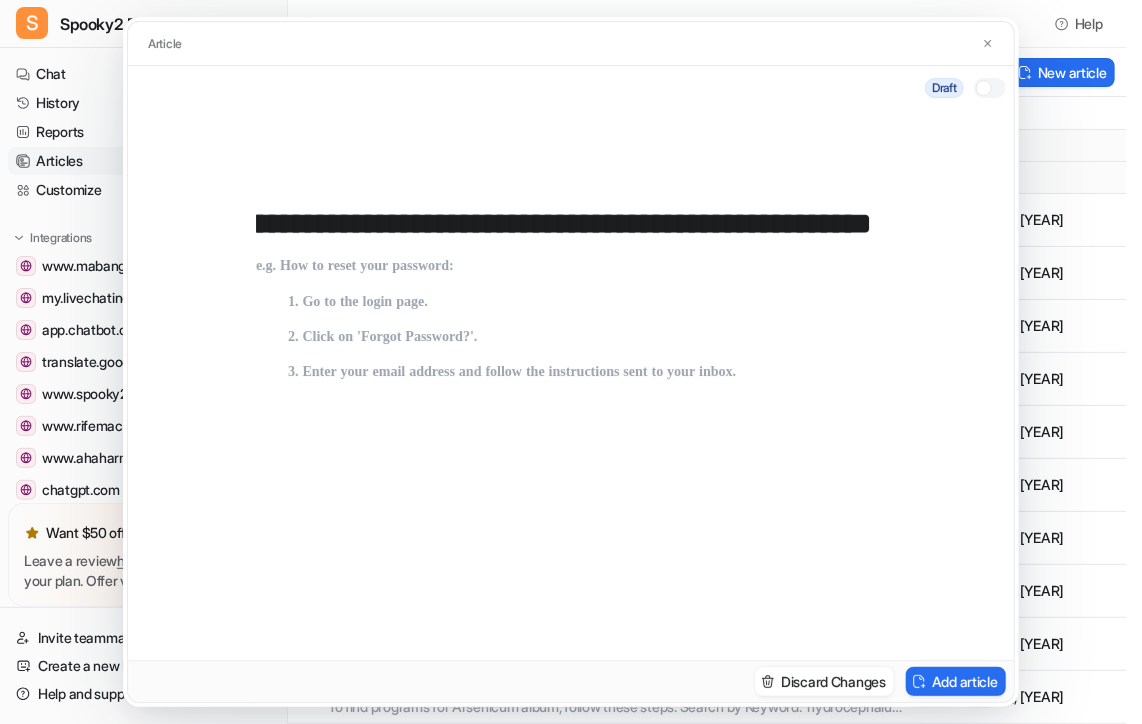 drag, startPoint x: 438, startPoint y: 366, endPoint x: 469, endPoint y: 384, distance: 35.846897 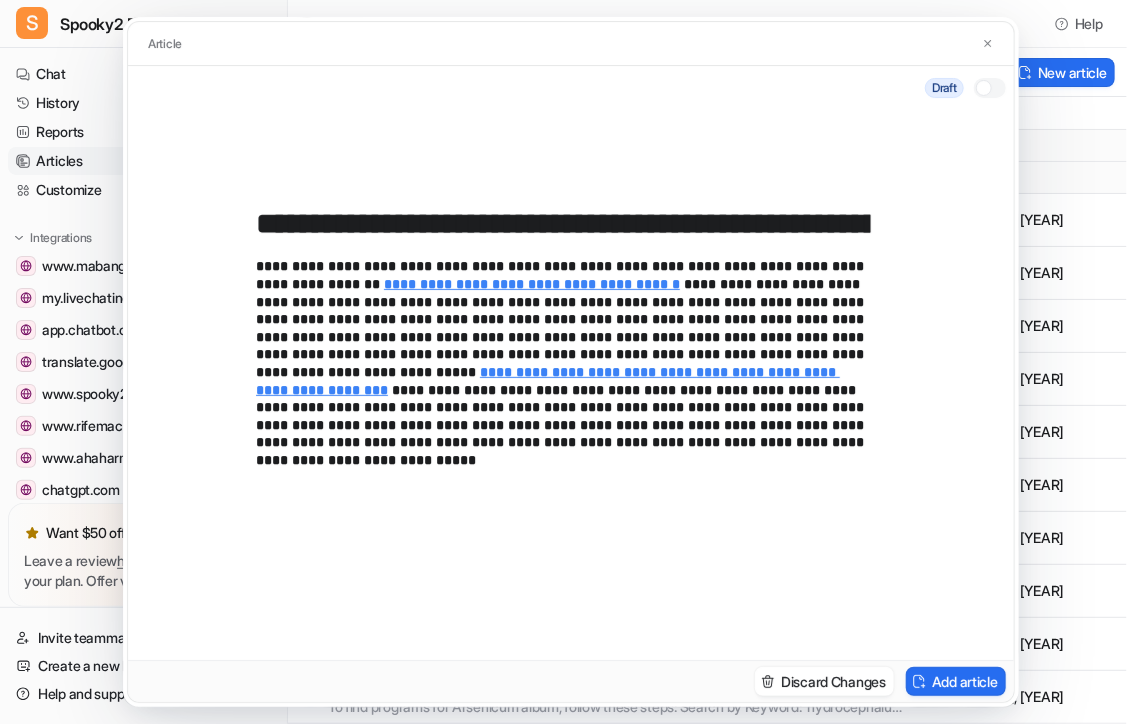 click at bounding box center [984, 88] 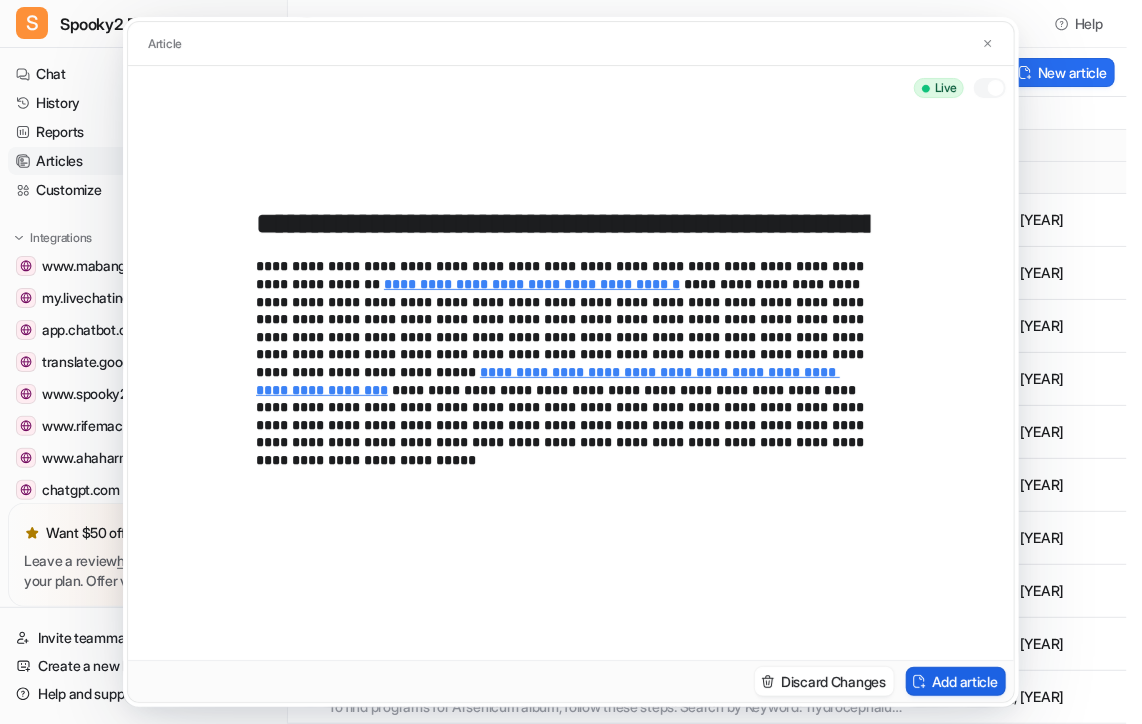 click on "Add article" at bounding box center [956, 681] 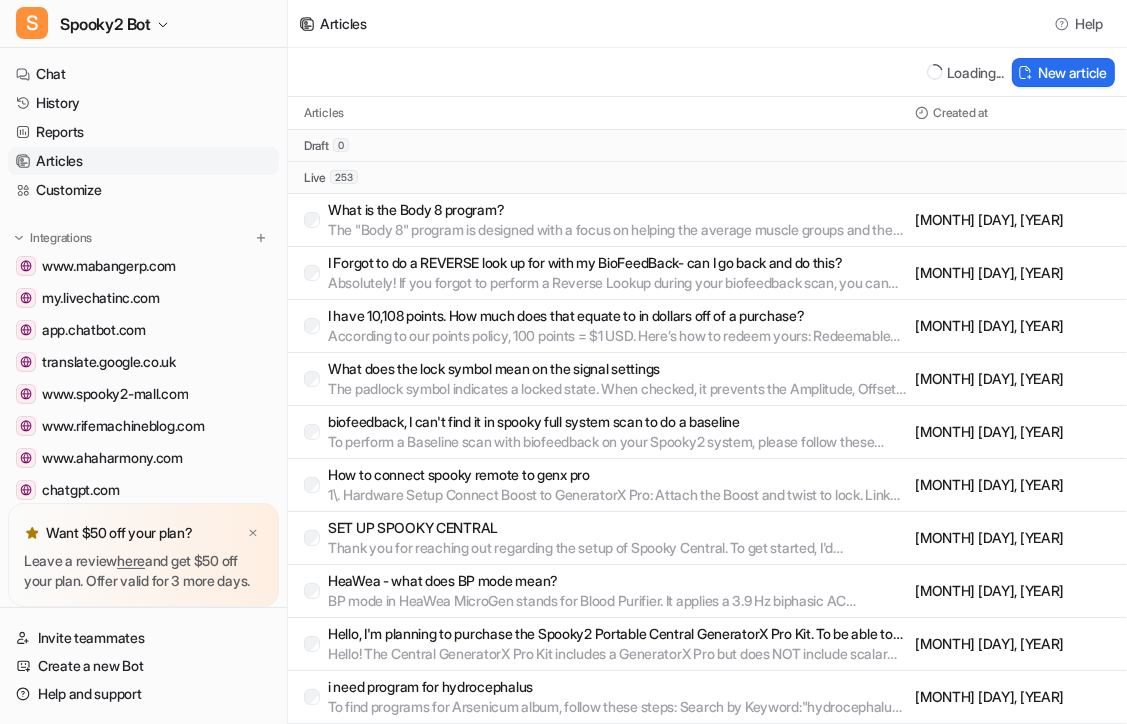 click on "Loading... New article" at bounding box center [707, 72] 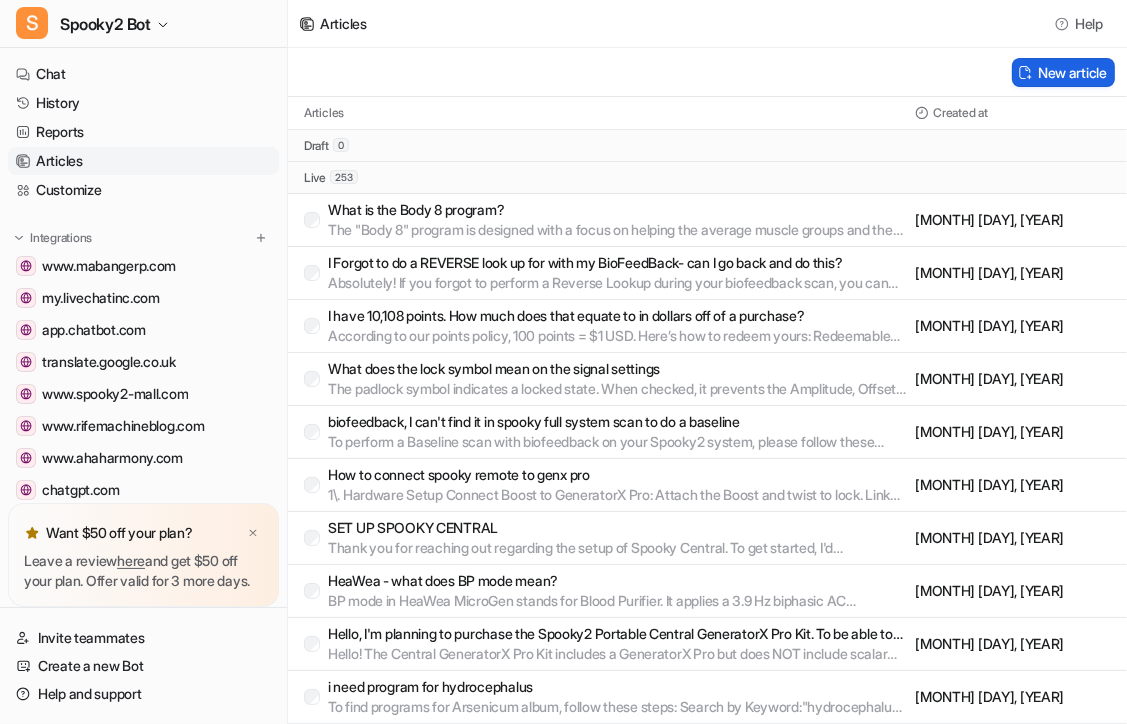 click on "New article" at bounding box center (1063, 72) 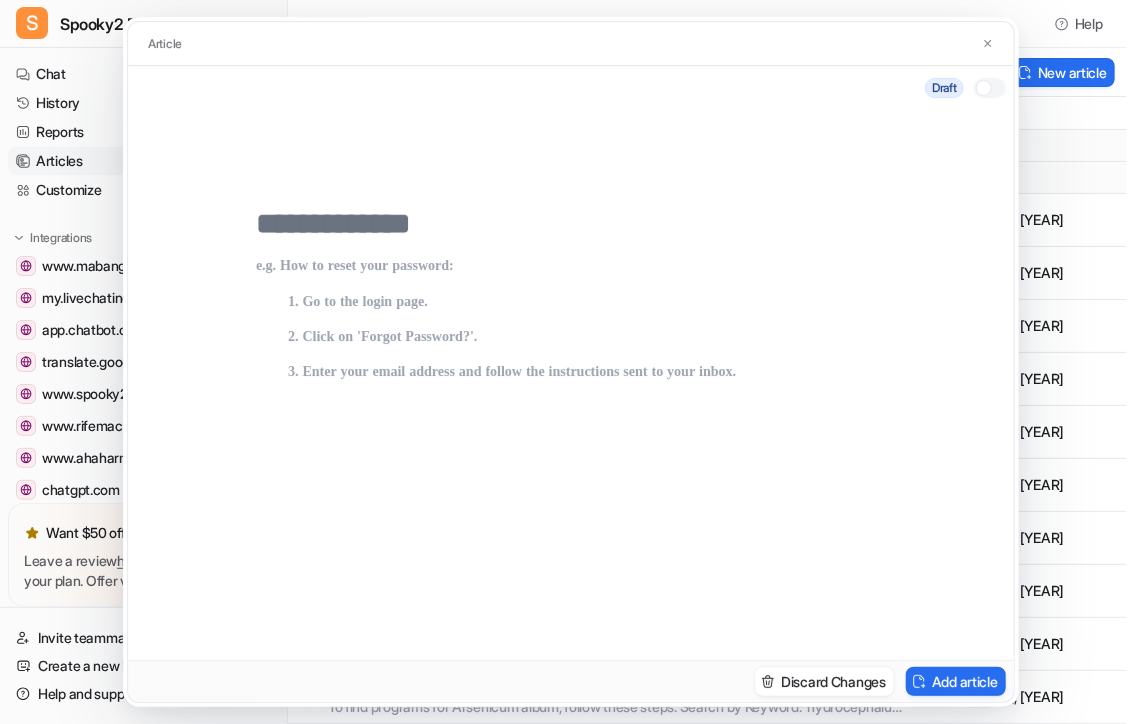 click at bounding box center [571, 224] 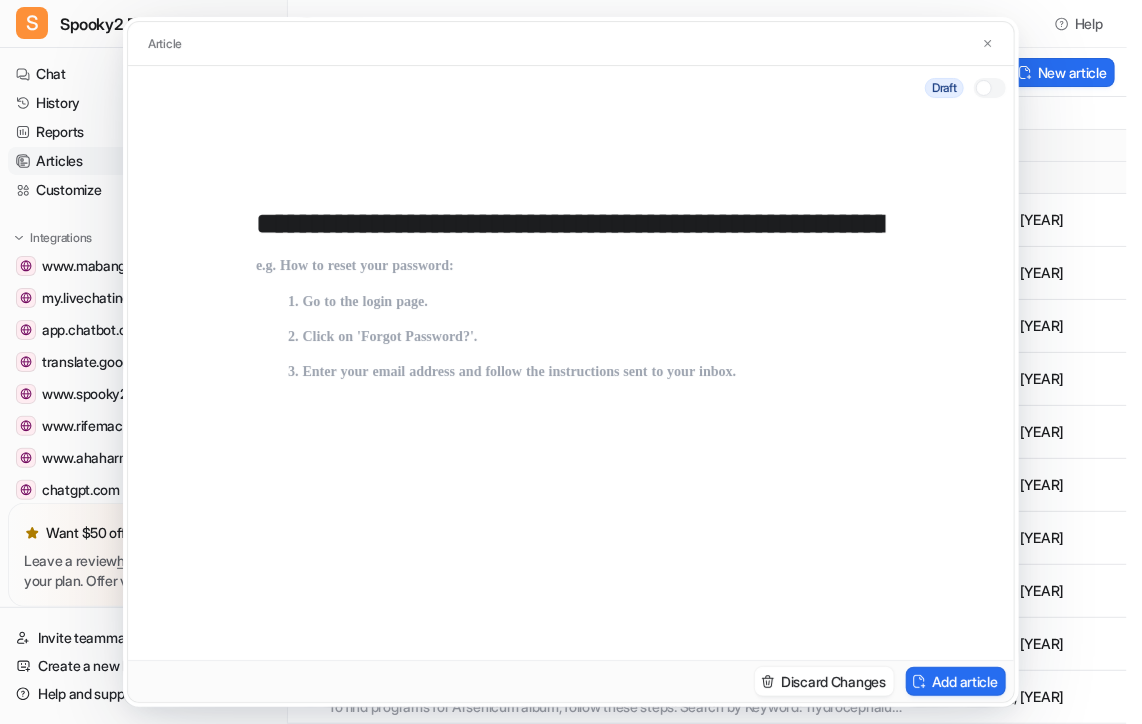 scroll, scrollTop: 0, scrollLeft: 309, axis: horizontal 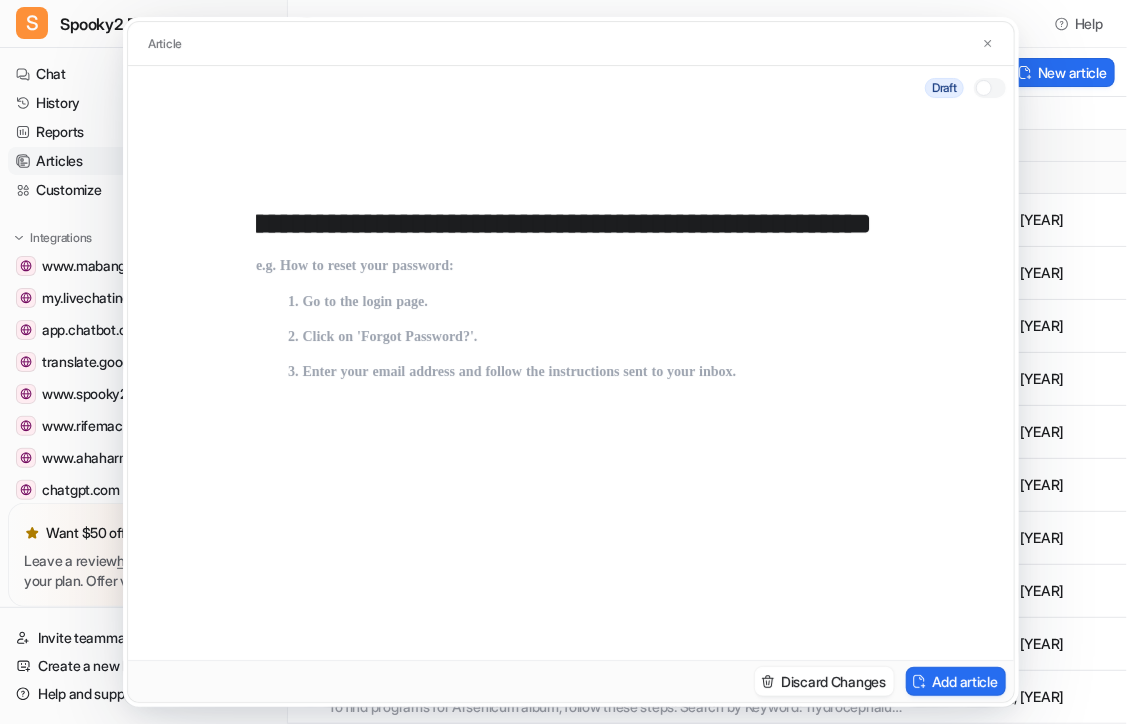 type on "**********" 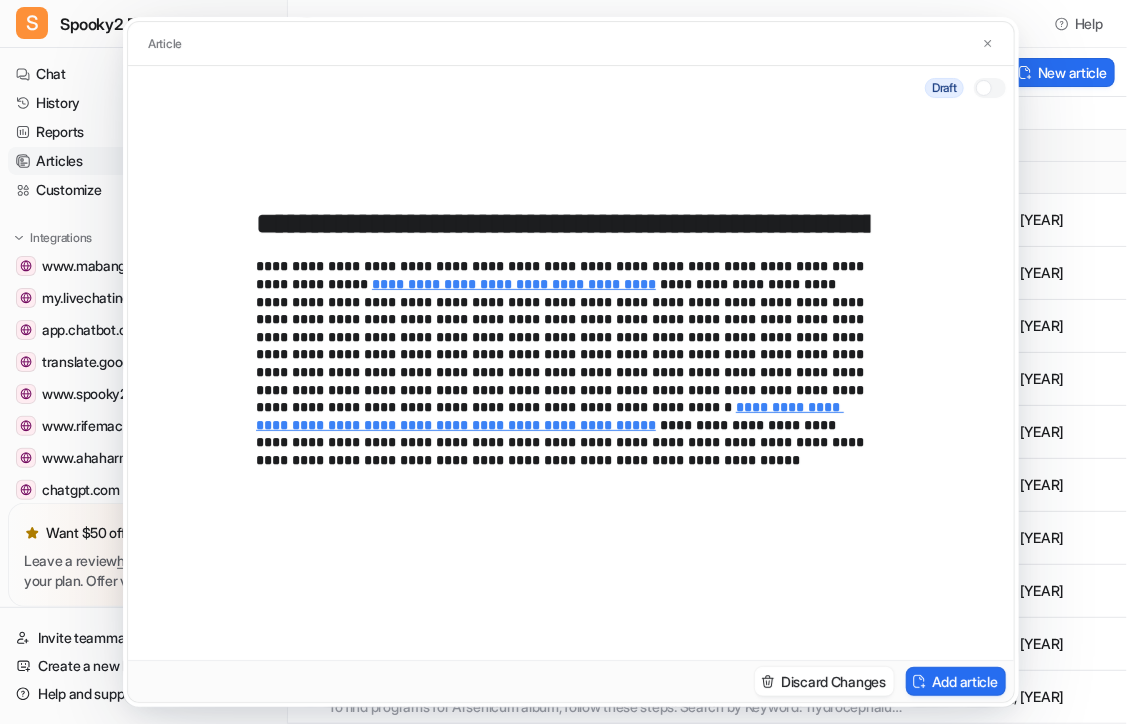 click at bounding box center (990, 88) 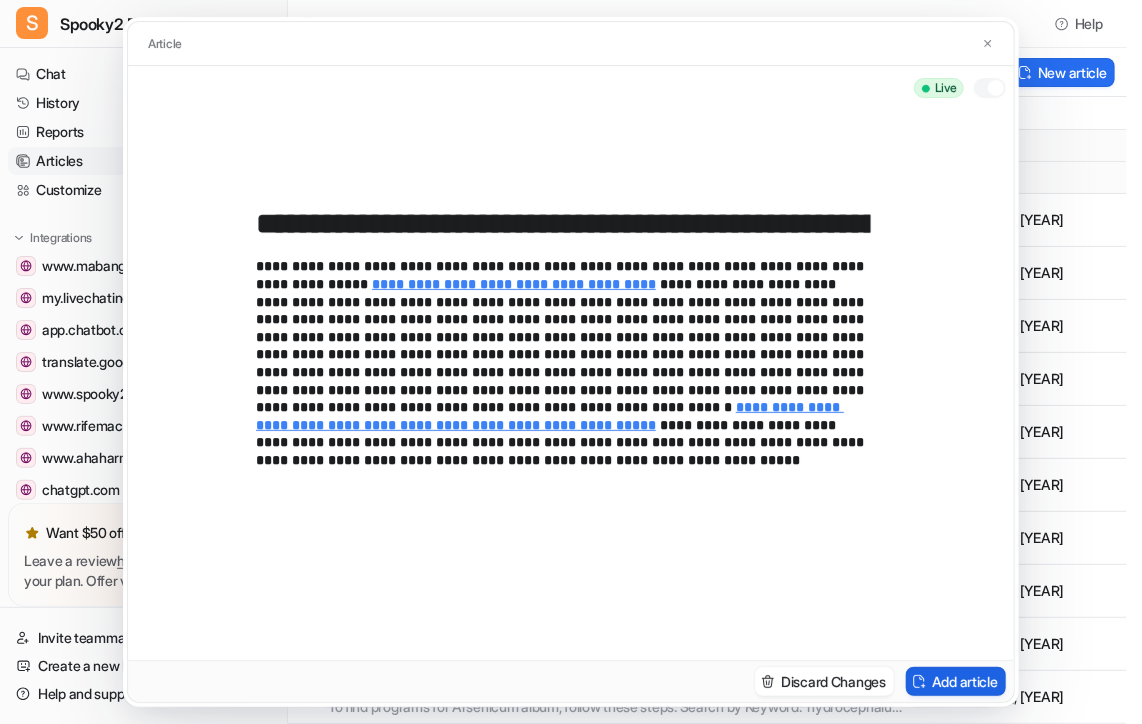 click on "Add article" at bounding box center [956, 681] 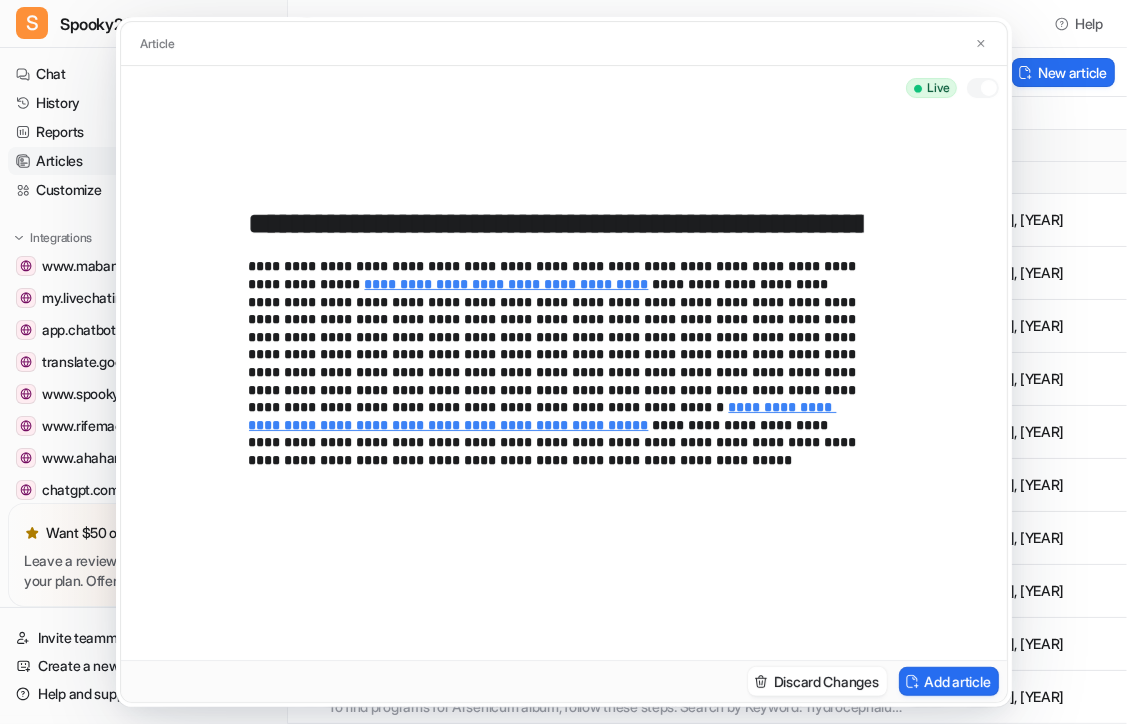type 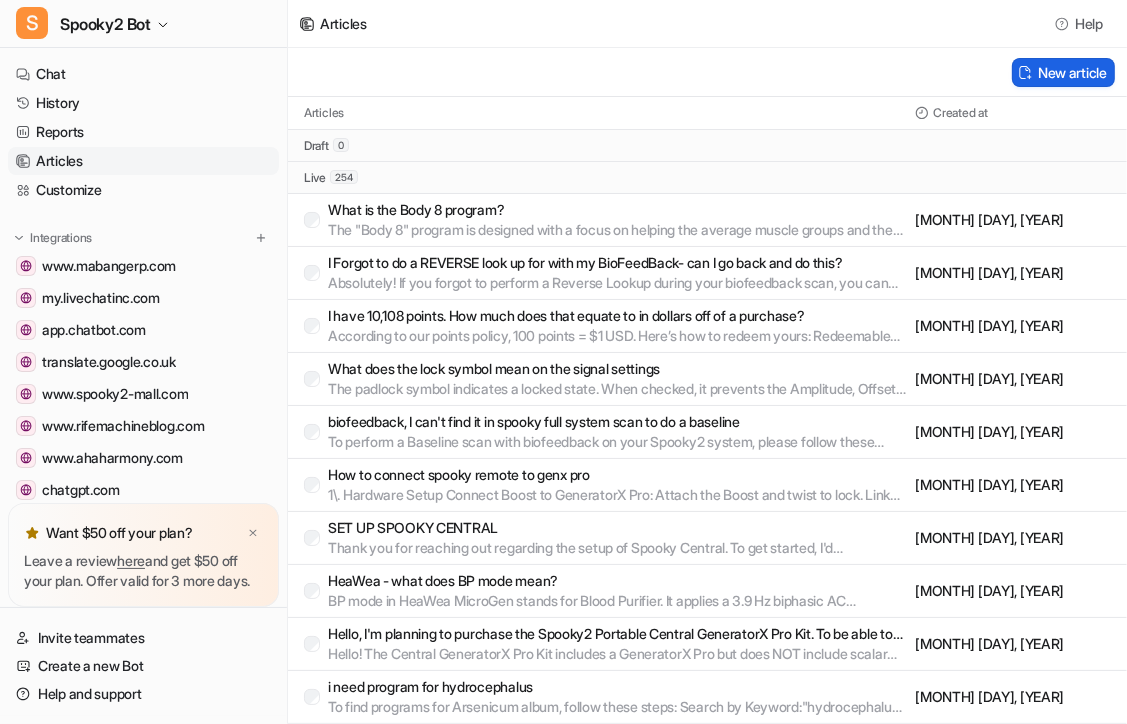 click on "New article" at bounding box center [1063, 72] 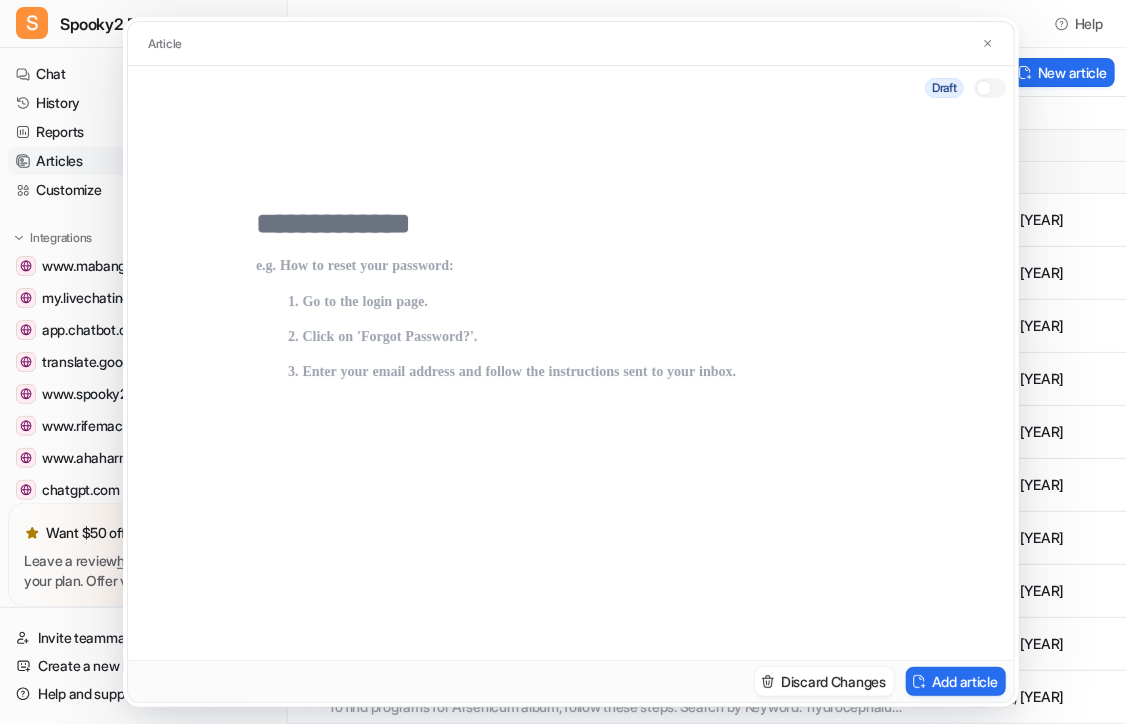 click at bounding box center (571, 224) 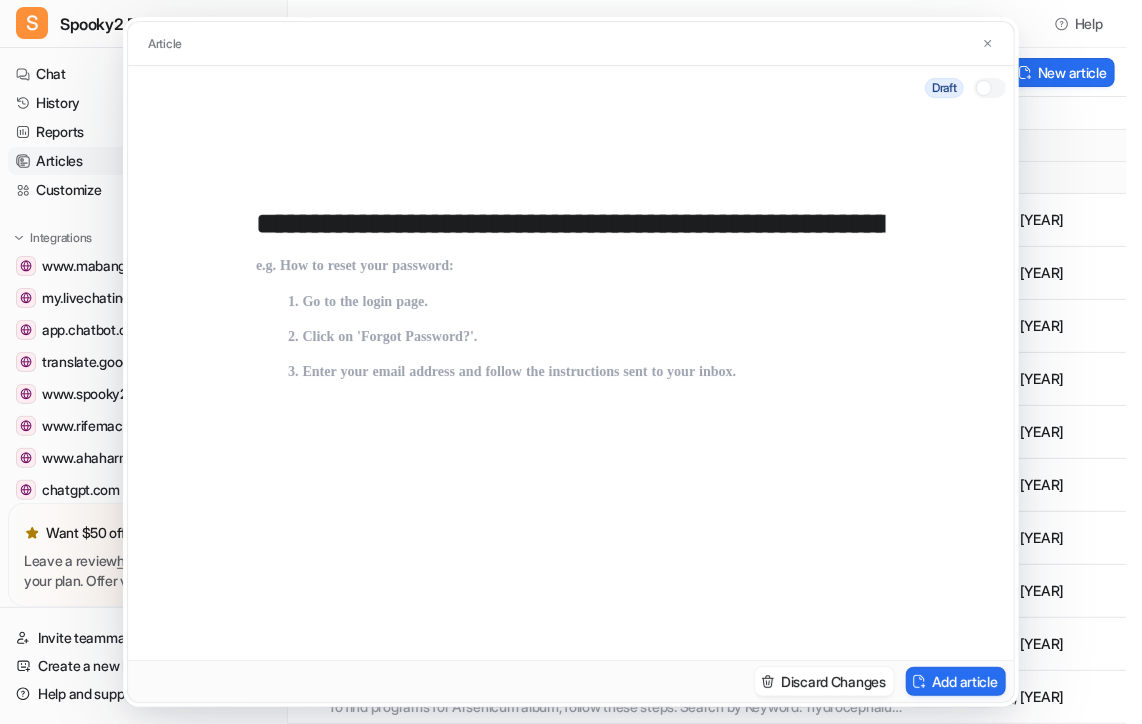 type on "**********" 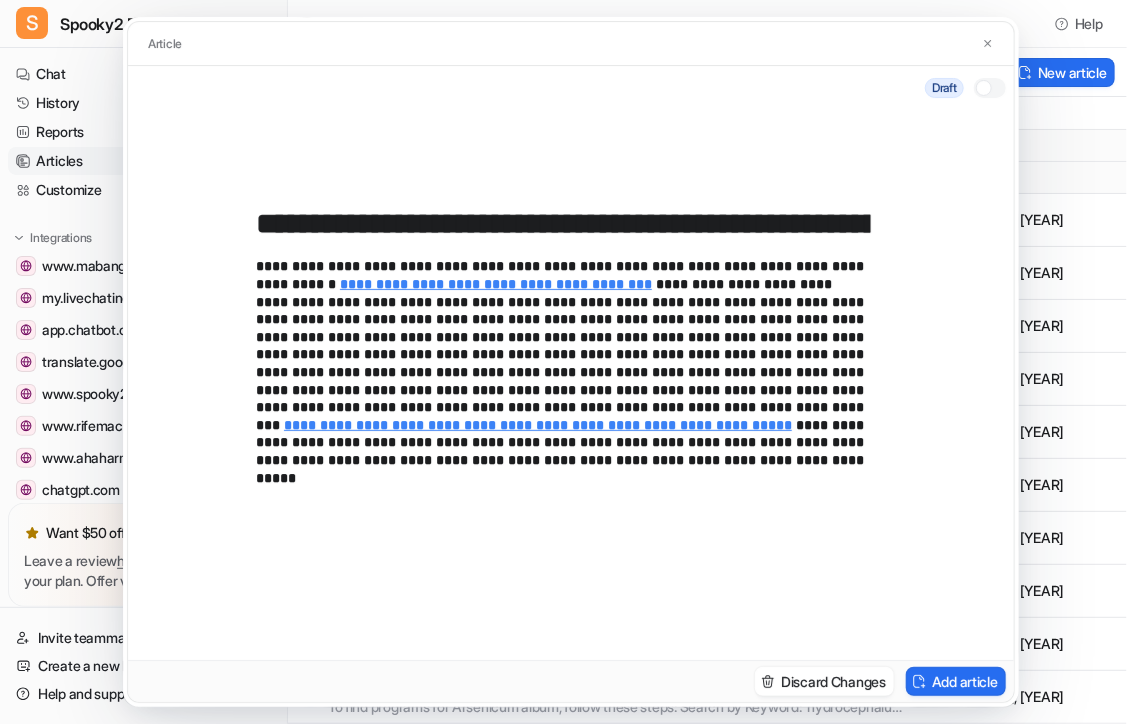 click at bounding box center (990, 88) 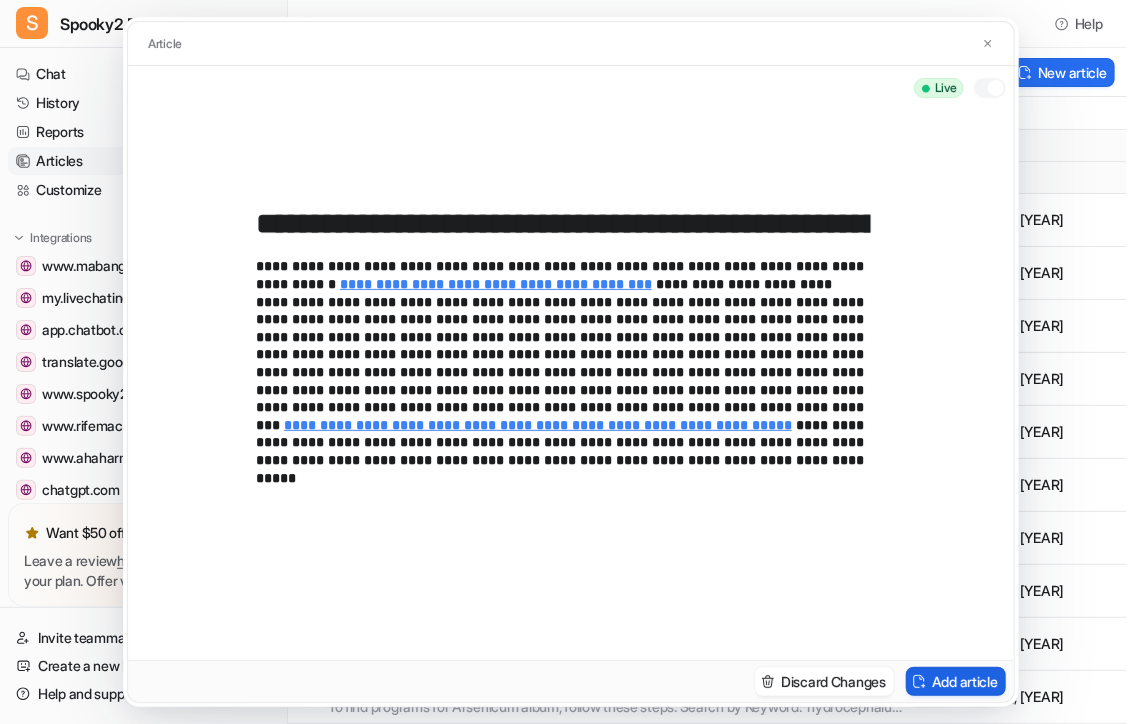 click on "Add article" at bounding box center [956, 681] 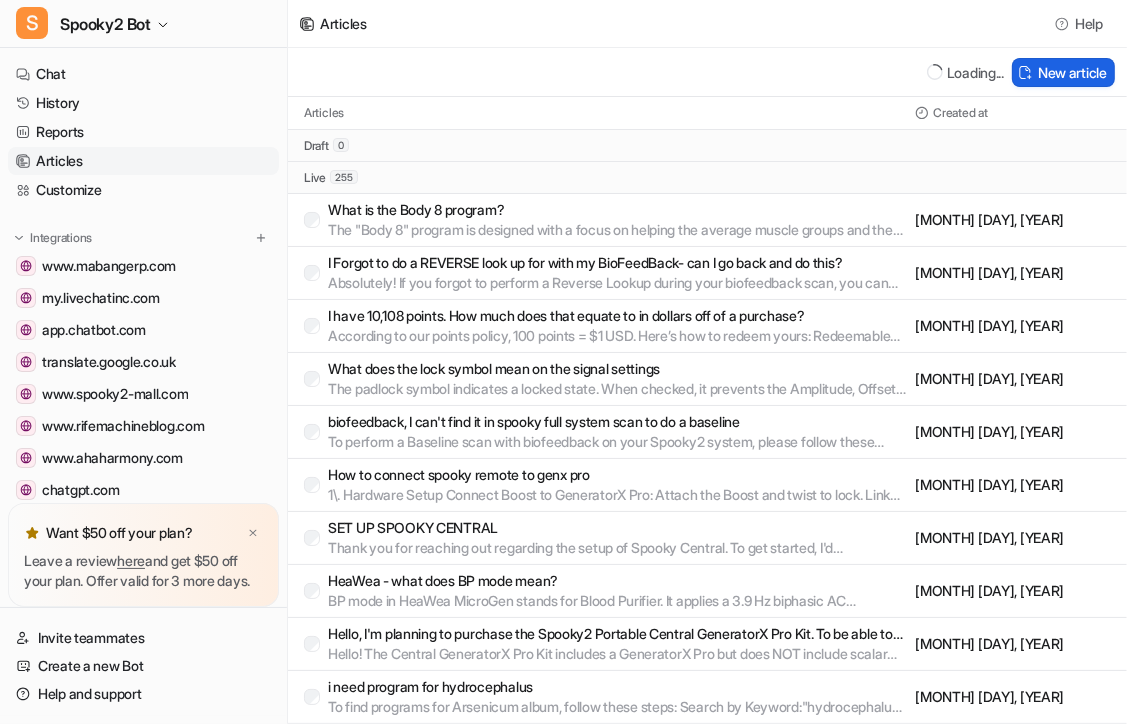 click on "New article" at bounding box center [1063, 72] 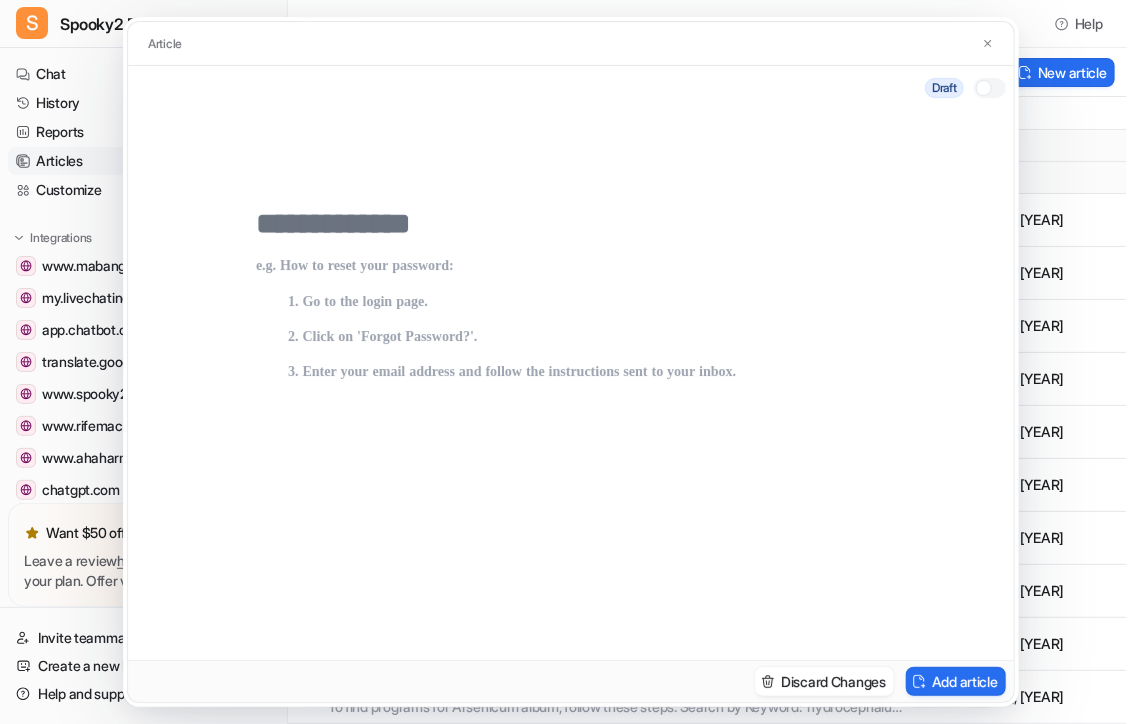 click at bounding box center (571, 224) 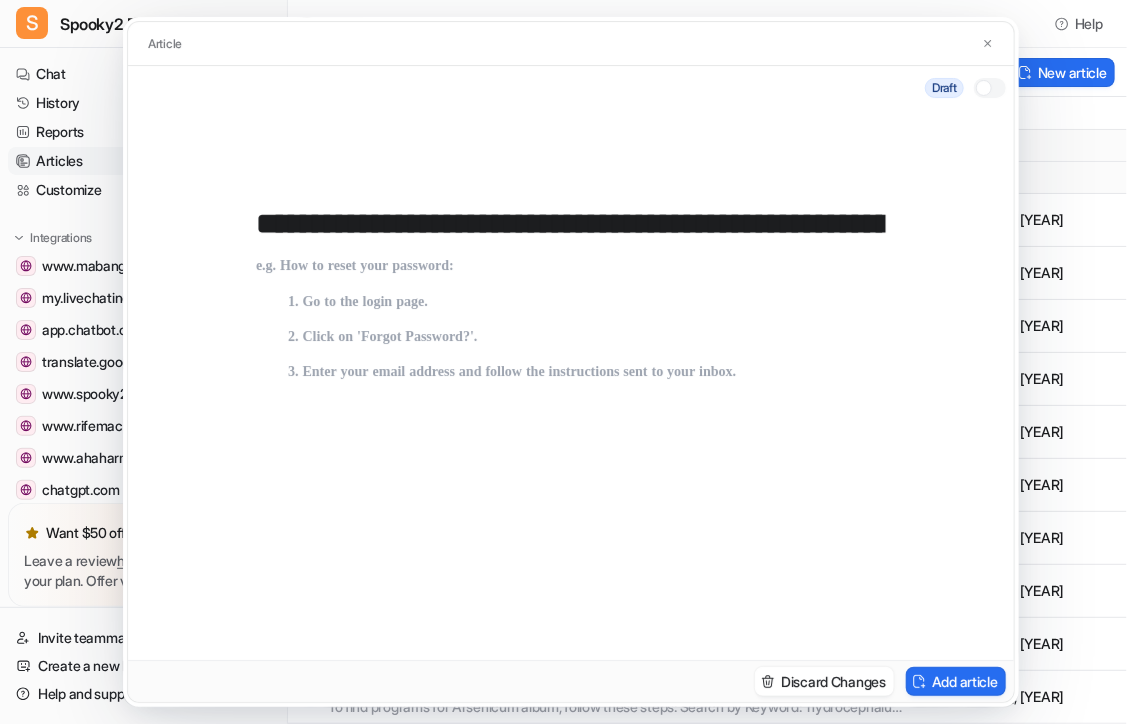 scroll, scrollTop: 0, scrollLeft: 989, axis: horizontal 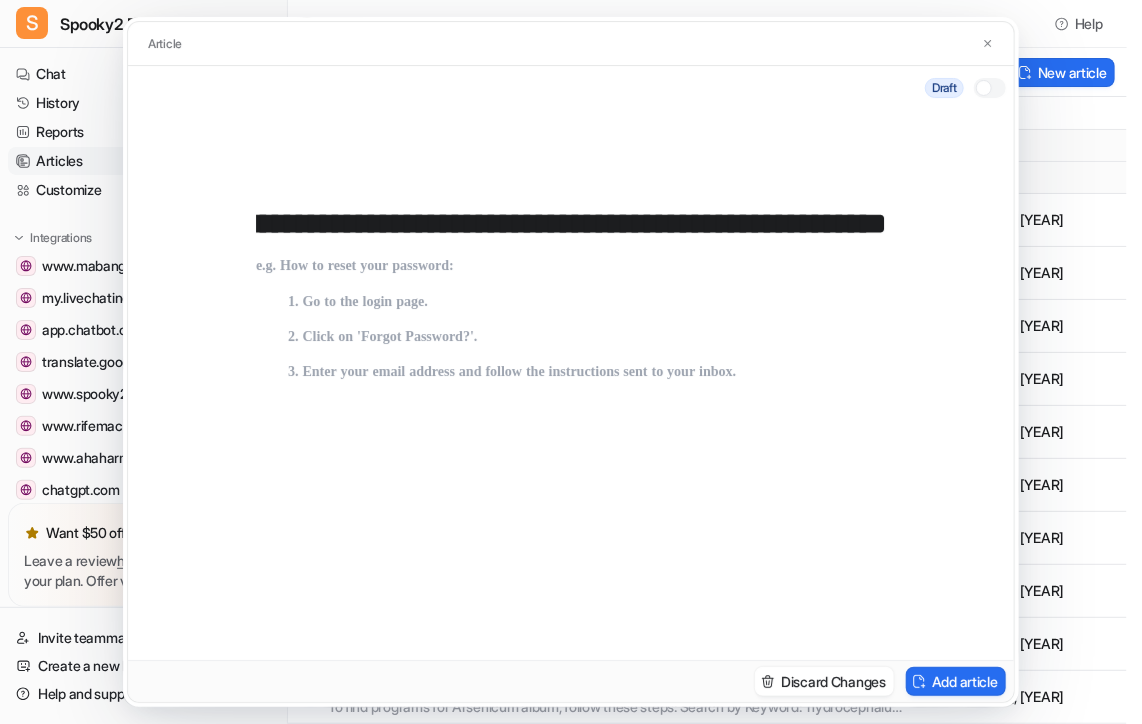 type on "**********" 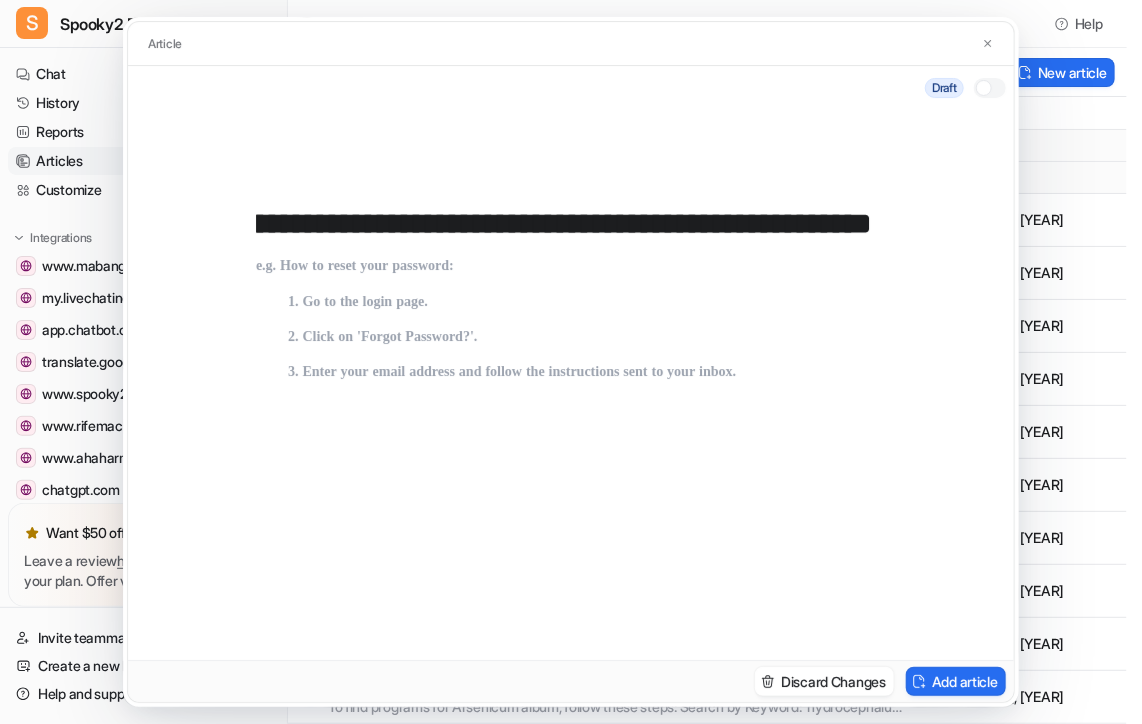 drag, startPoint x: 432, startPoint y: 351, endPoint x: 448, endPoint y: 363, distance: 20 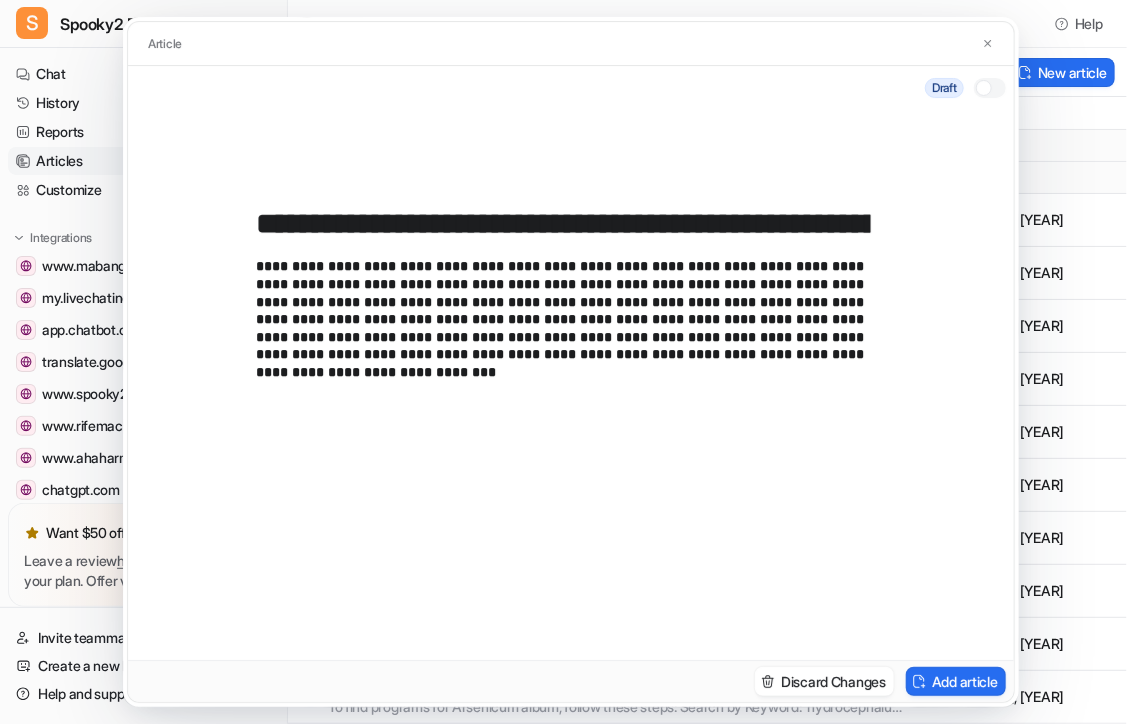 click at bounding box center [984, 88] 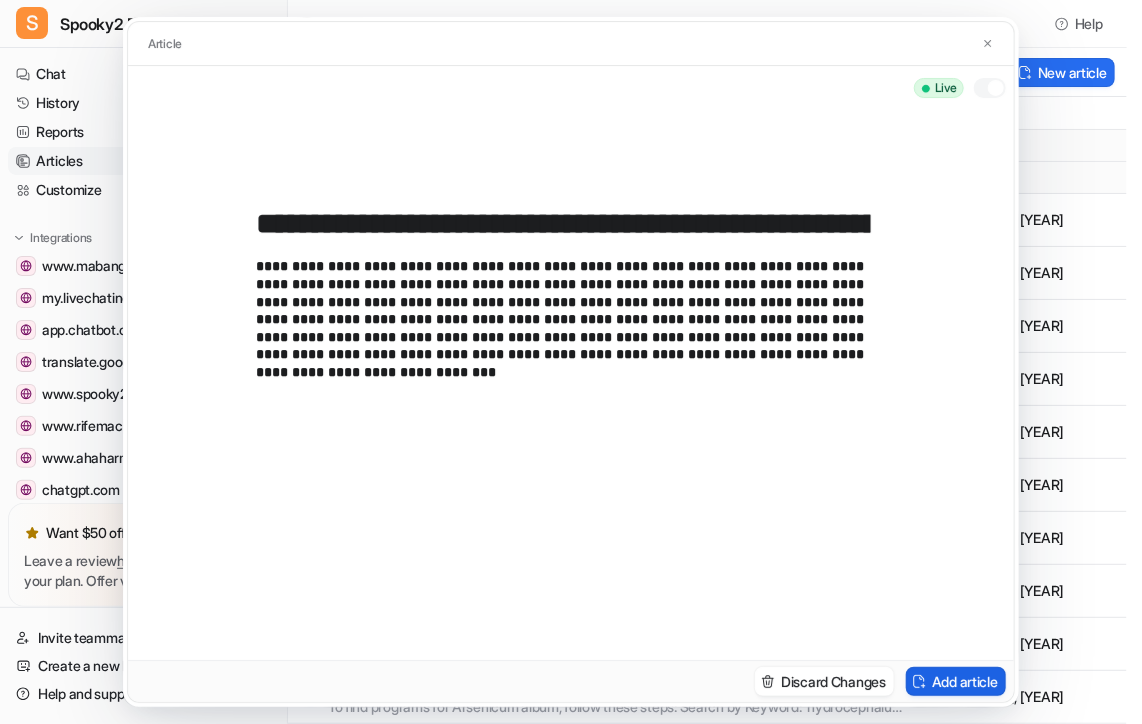 click on "Add article" at bounding box center [956, 681] 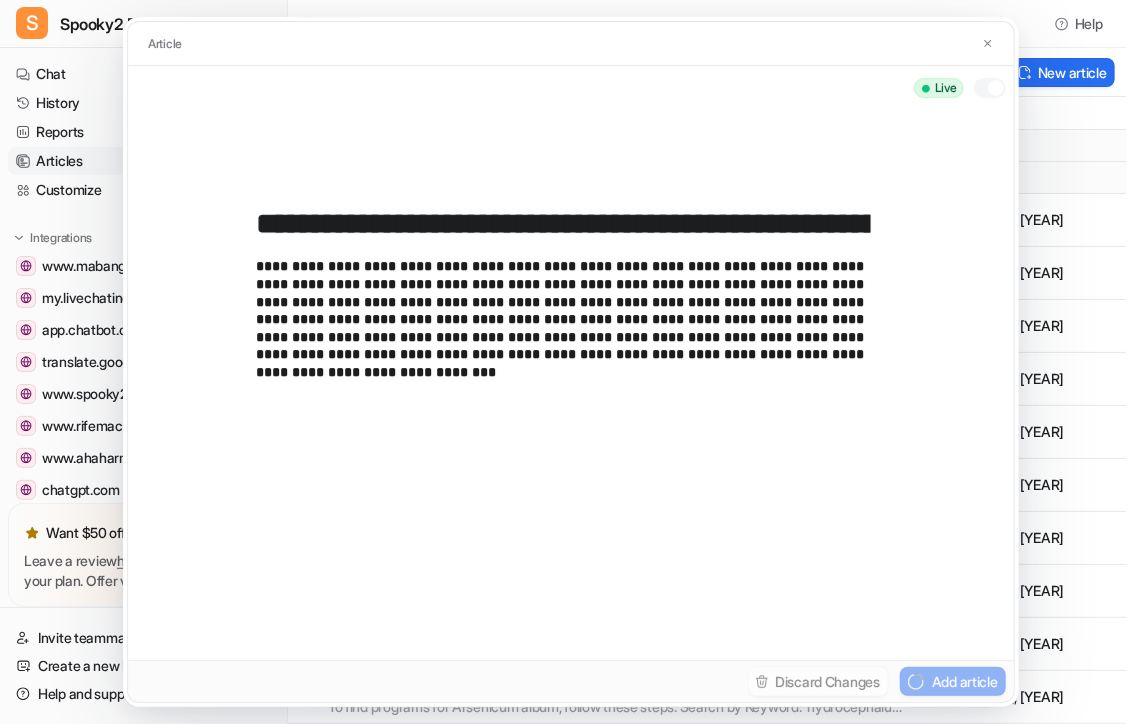 click on "**********" at bounding box center (563, 224) 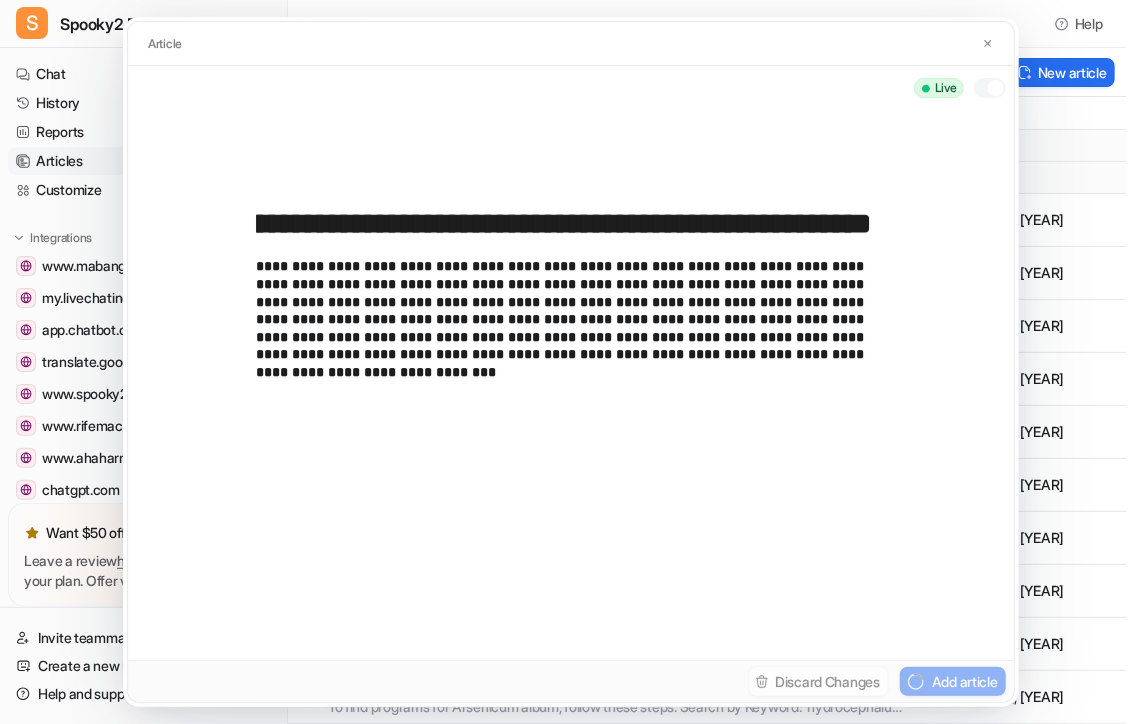 scroll, scrollTop: 0, scrollLeft: 989, axis: horizontal 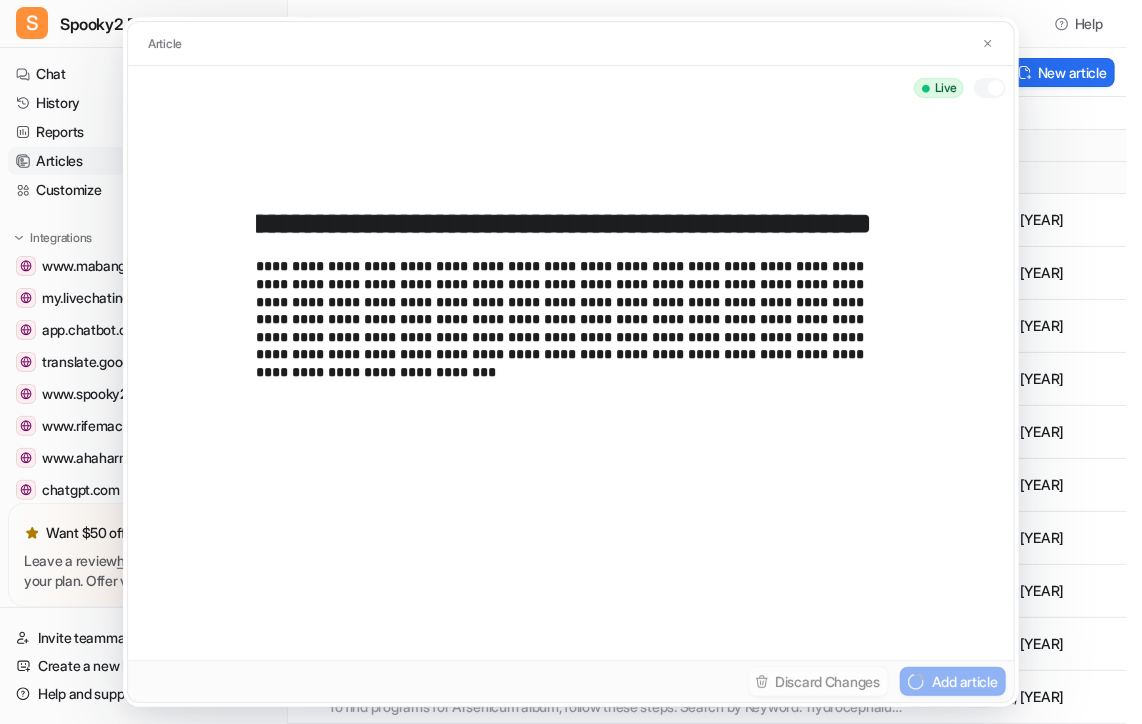 drag, startPoint x: 725, startPoint y: 222, endPoint x: 936, endPoint y: 235, distance: 211.4001 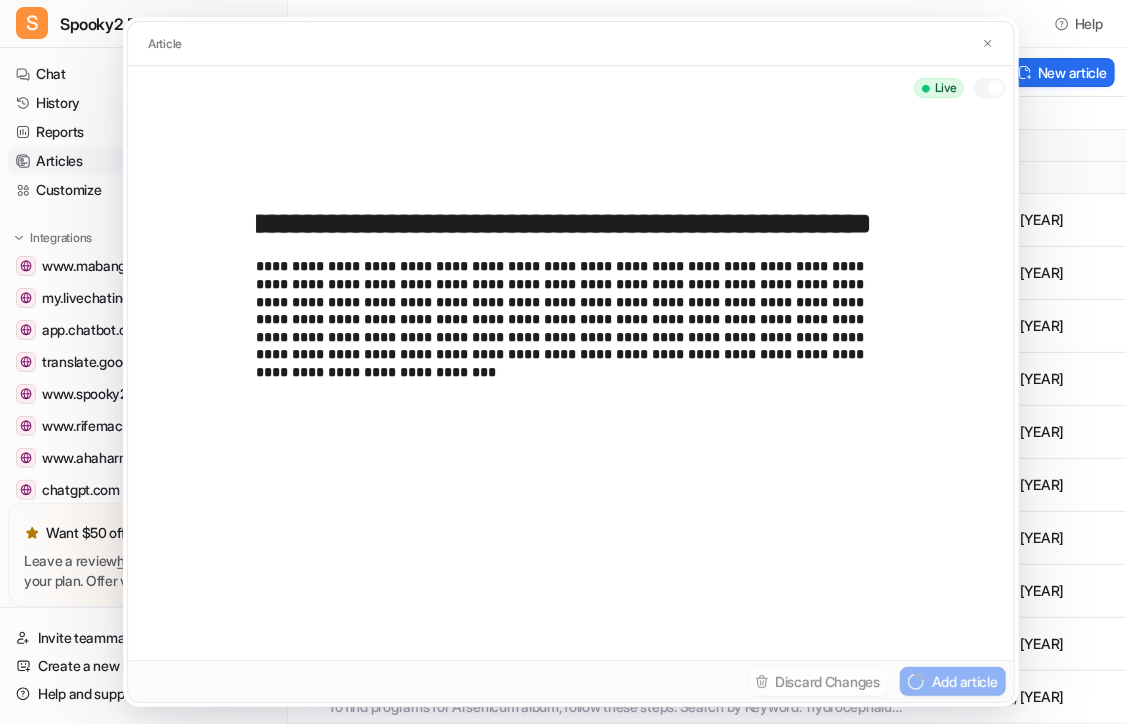 scroll, scrollTop: 0, scrollLeft: 0, axis: both 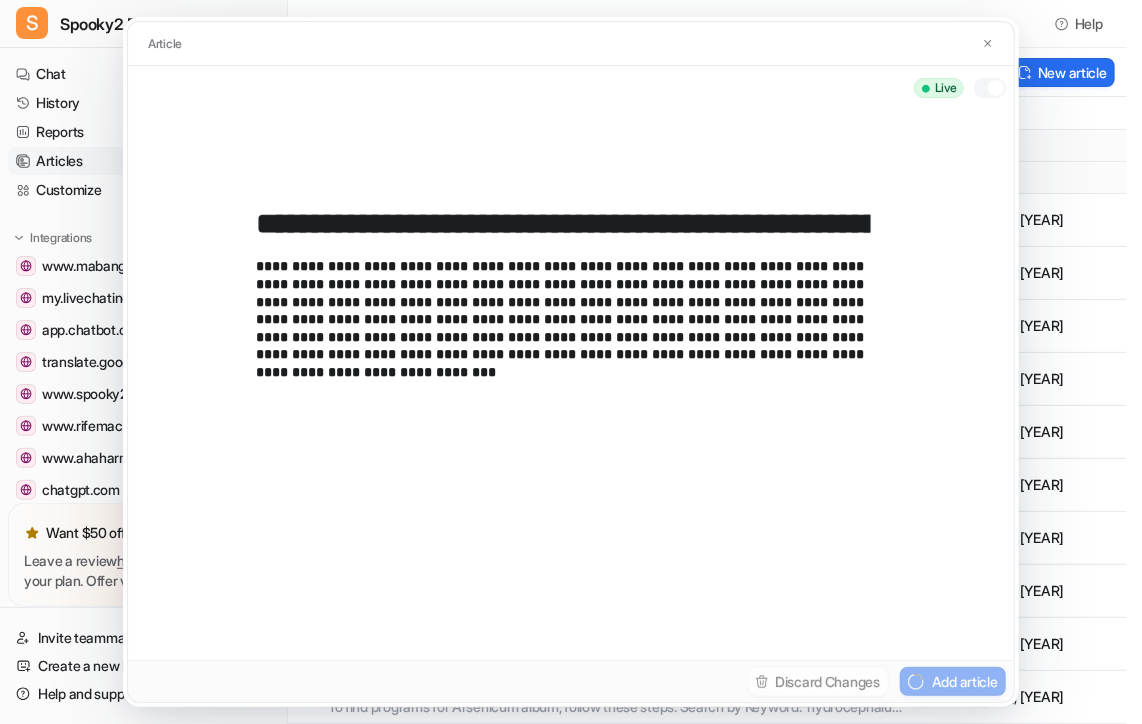 click on "**********" at bounding box center (571, 385) 